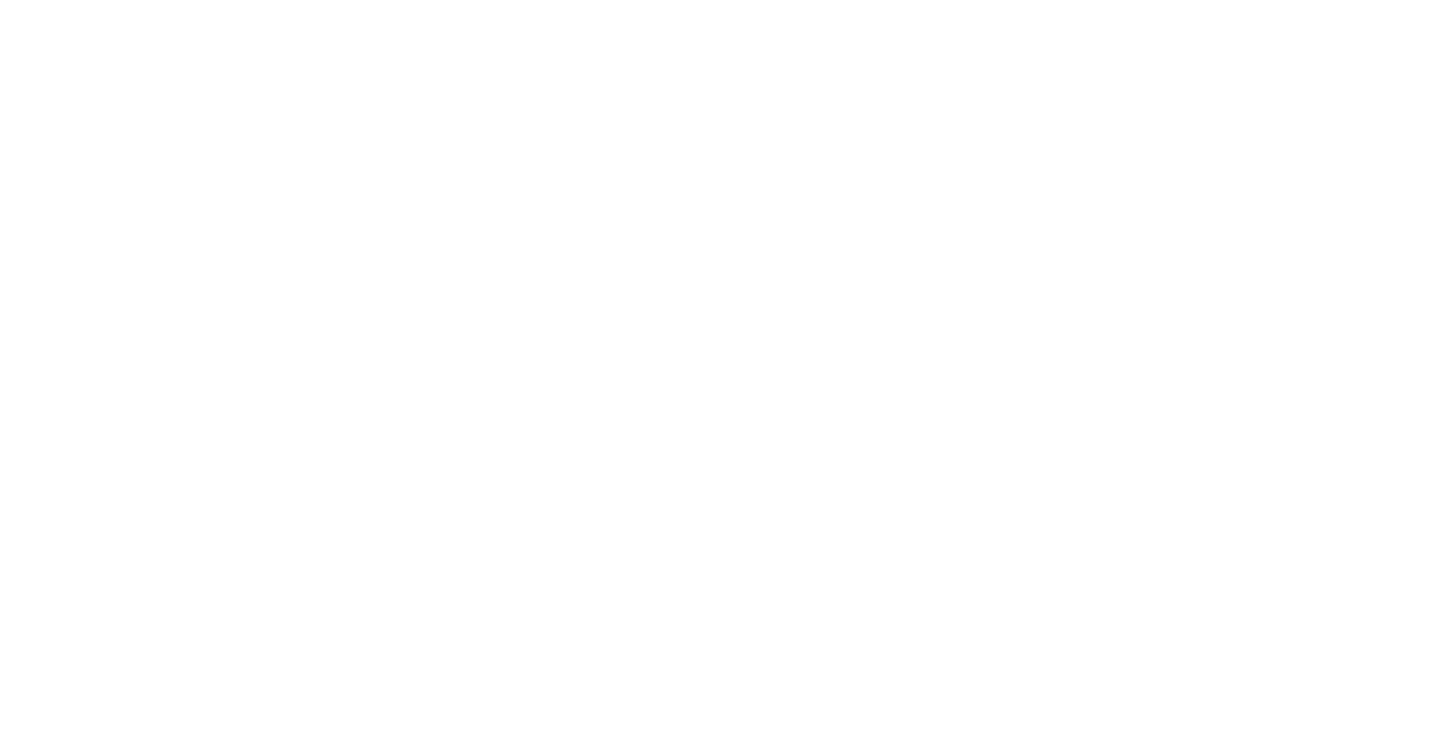 scroll, scrollTop: 0, scrollLeft: 0, axis: both 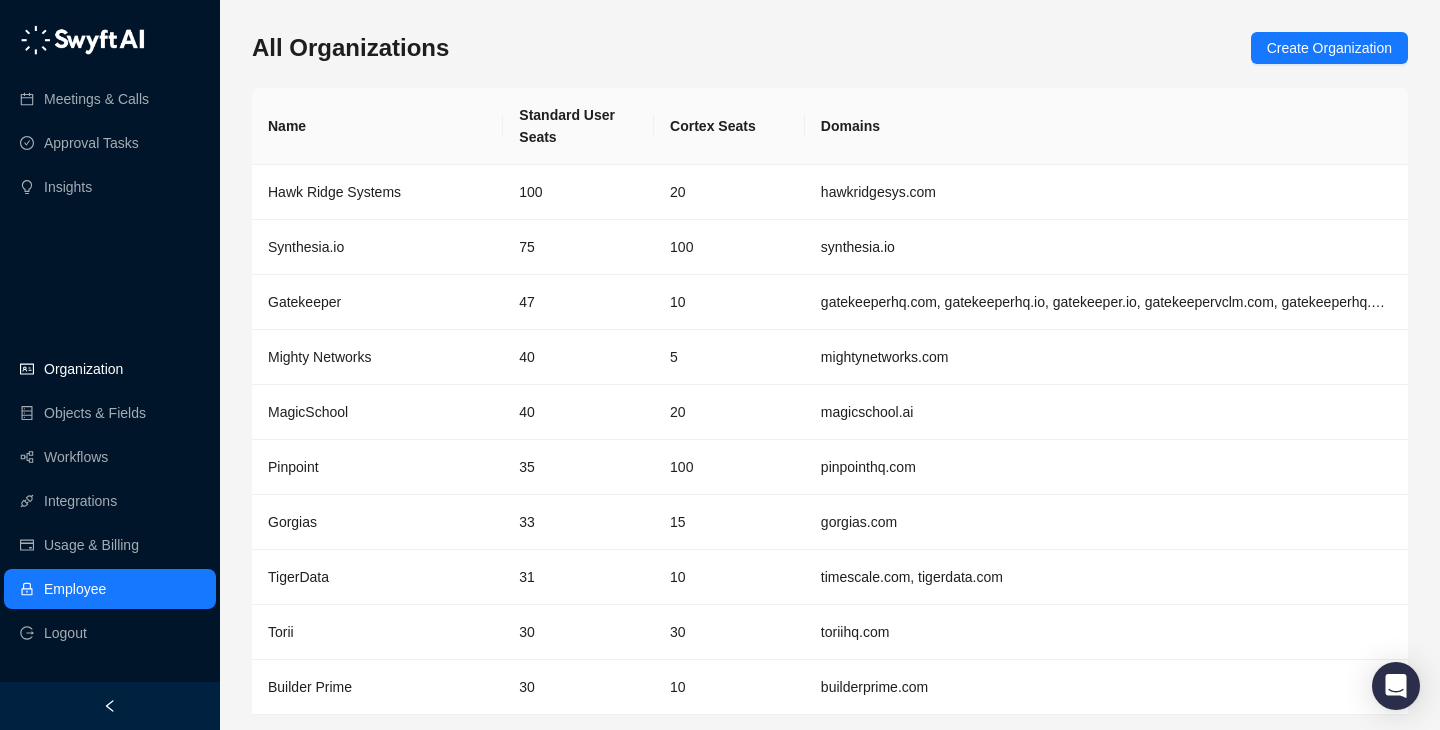 click on "Organization" at bounding box center [110, 369] 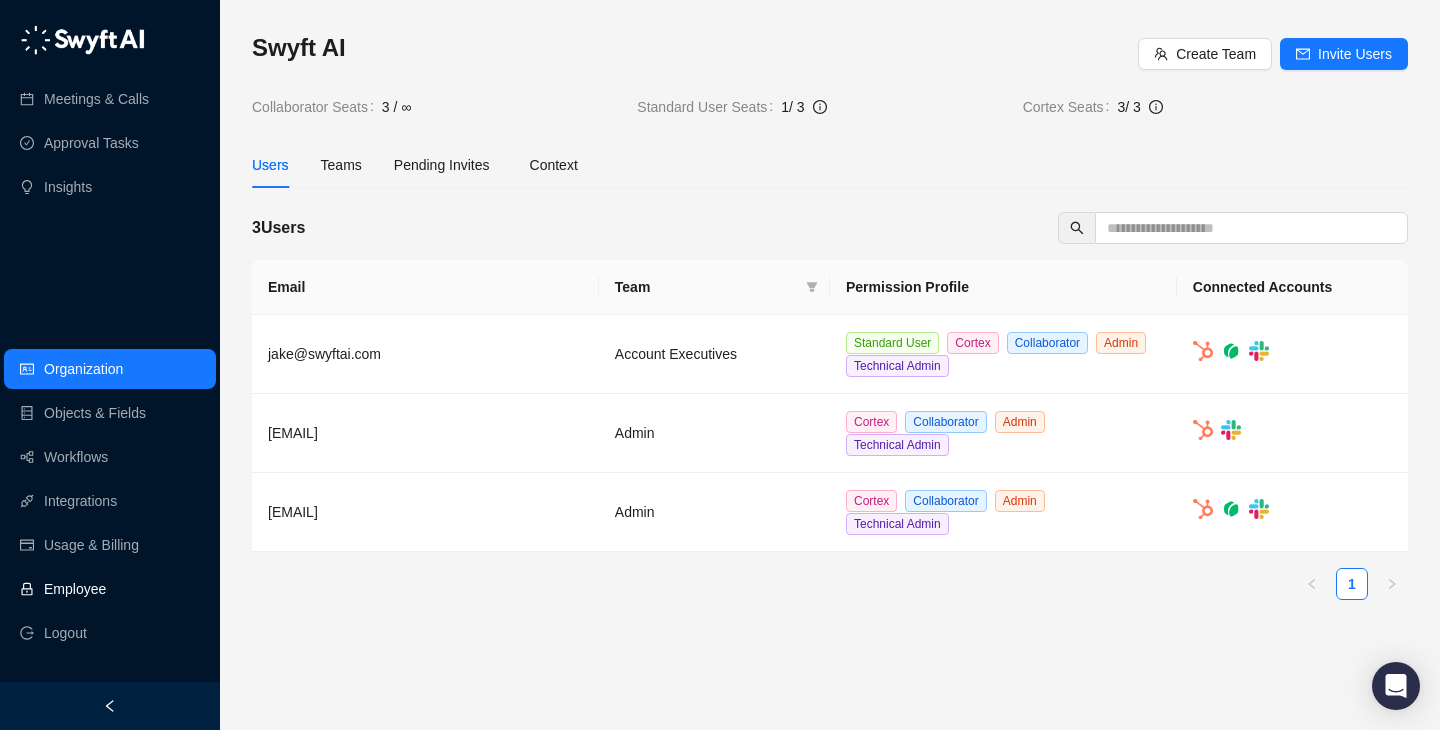 click on "Employee" at bounding box center (110, 589) 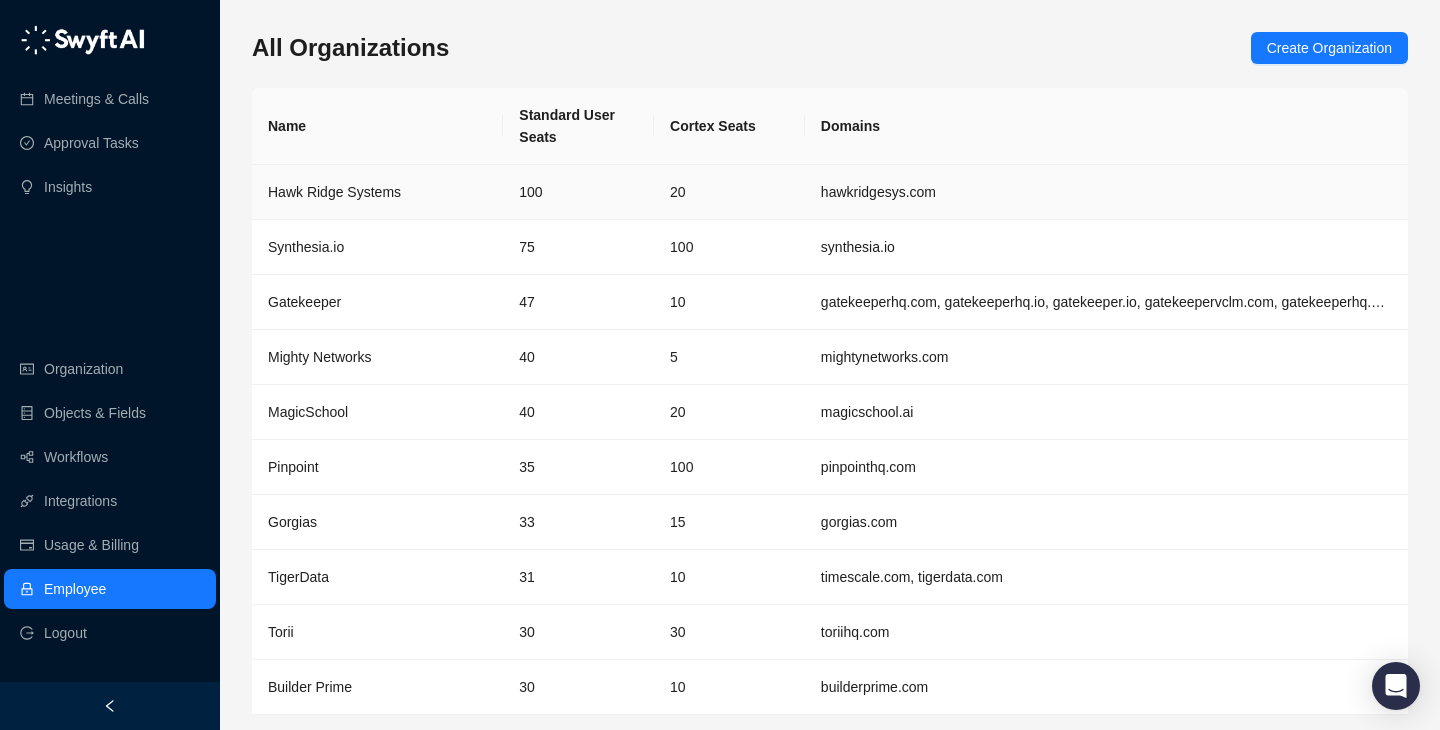 scroll, scrollTop: 65, scrollLeft: 0, axis: vertical 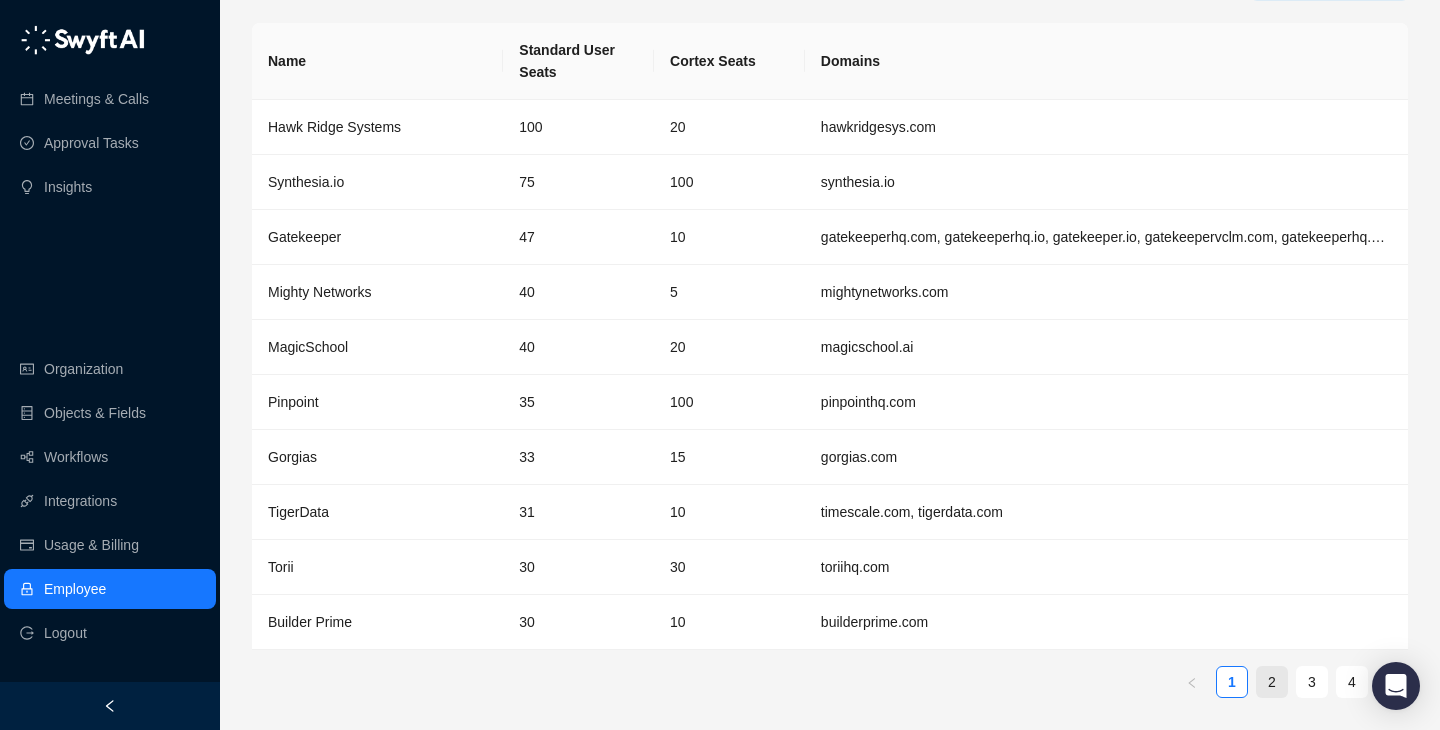 click on "2" at bounding box center [1272, 682] 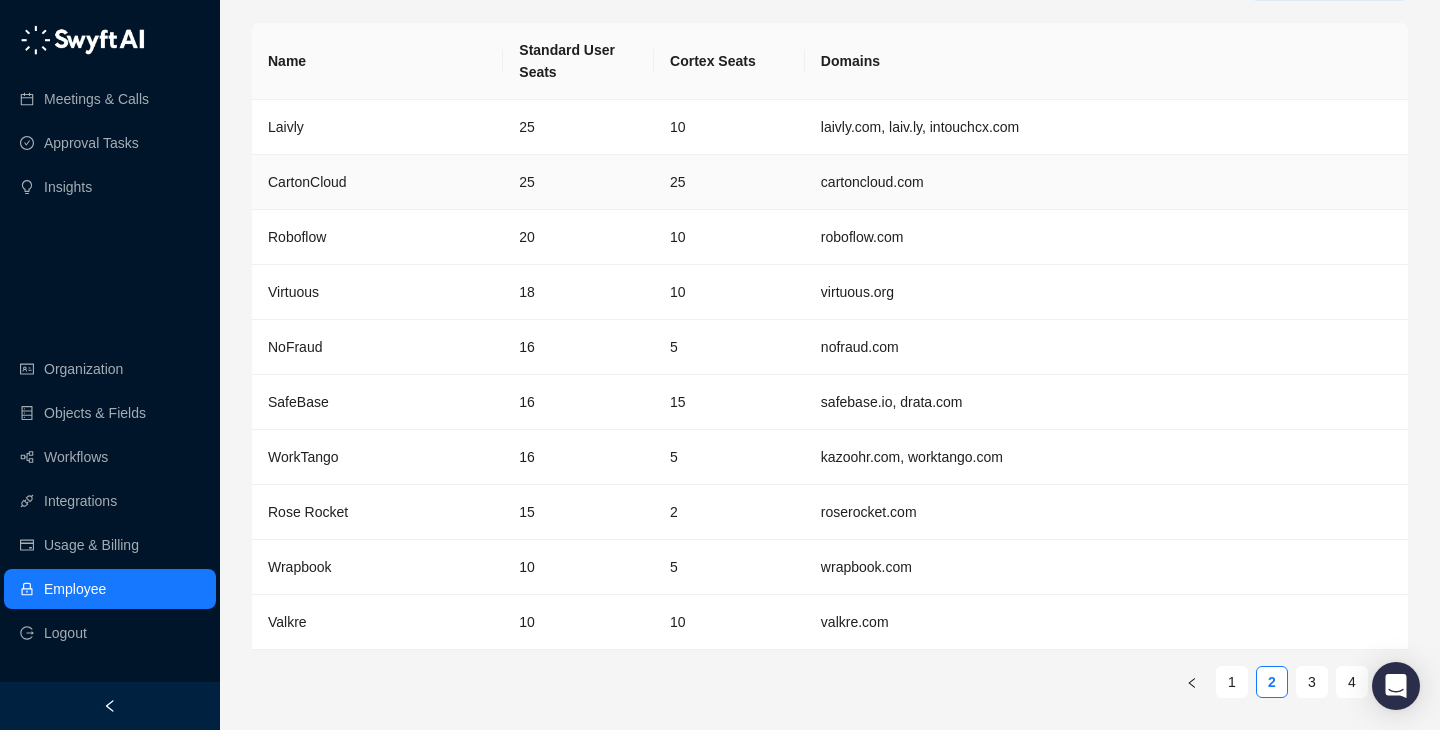 click on "CartonCloud" at bounding box center [377, 182] 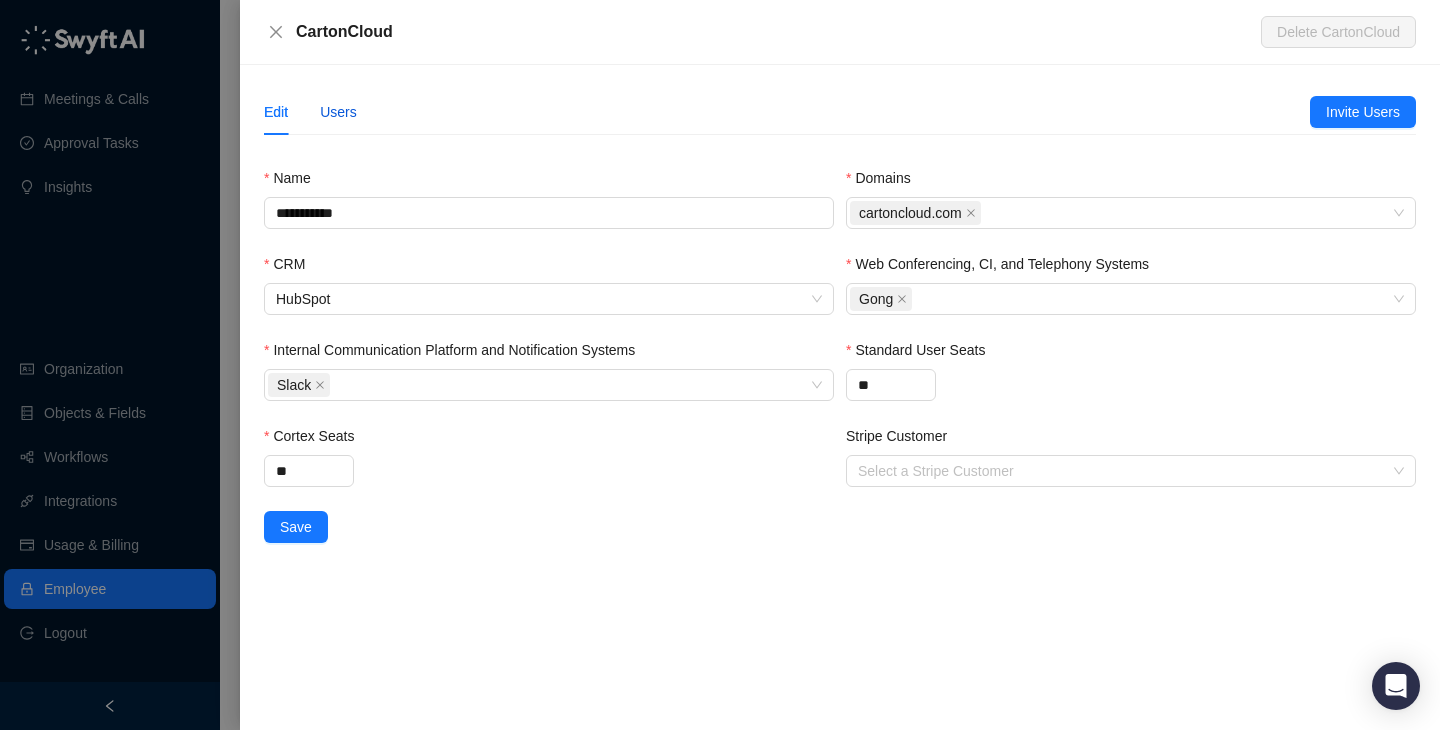 click on "Users" at bounding box center [338, 112] 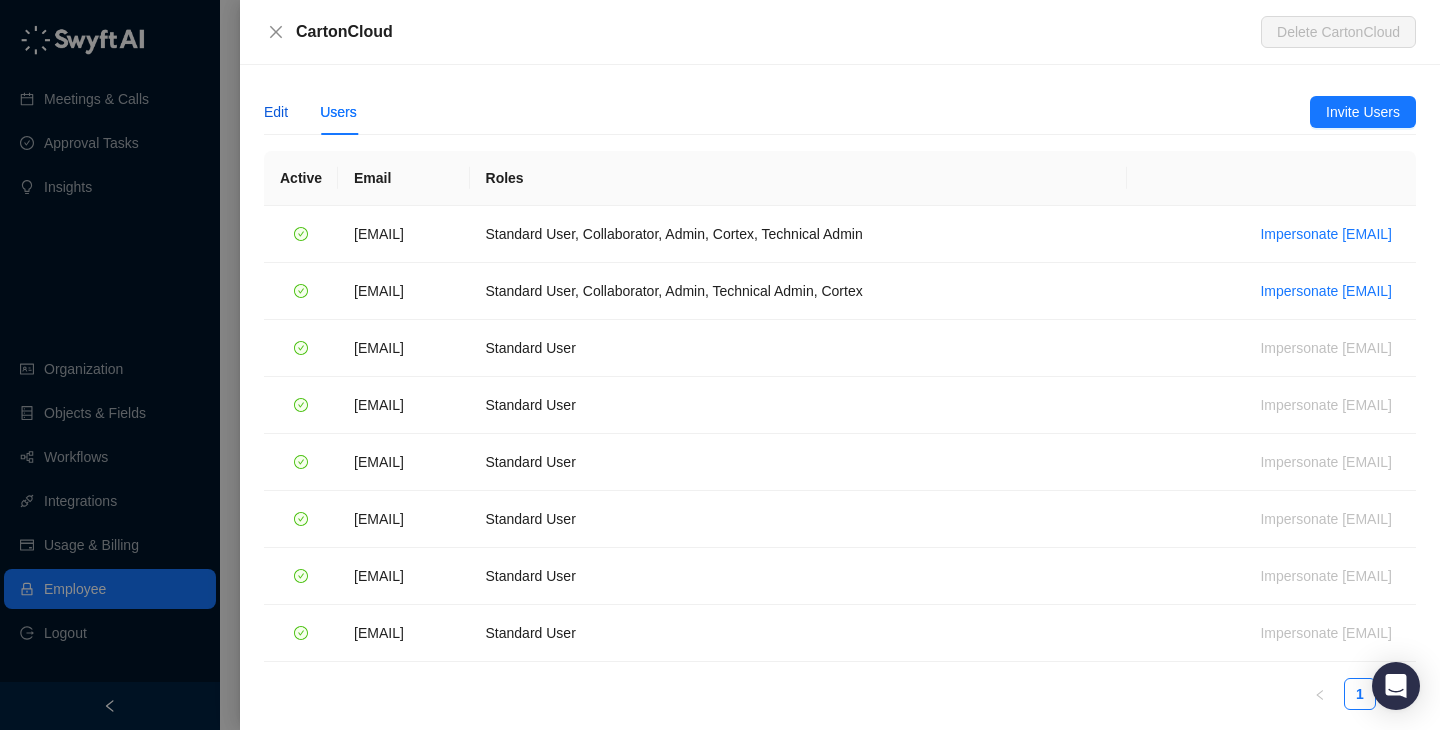 click on "Edit" at bounding box center (276, 112) 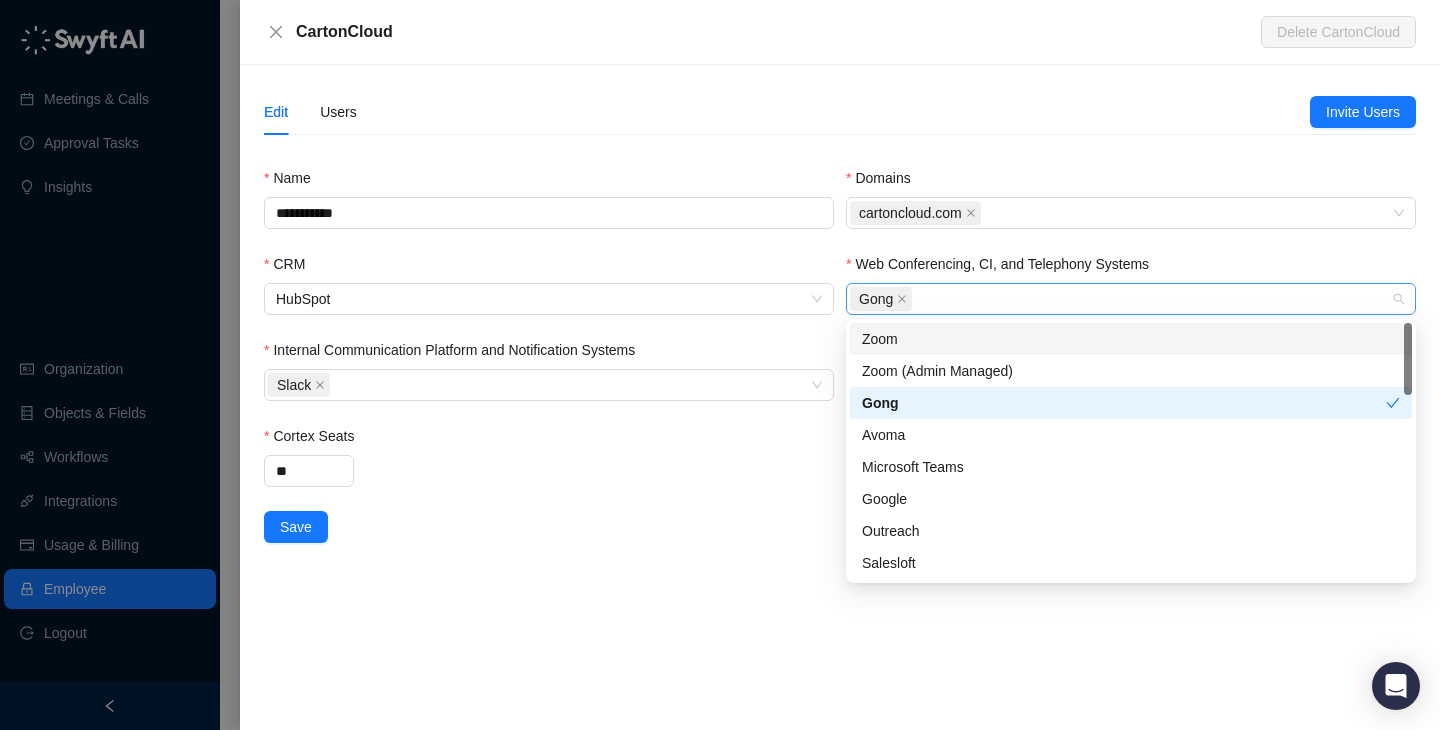 click on "Gong" at bounding box center [1120, 299] 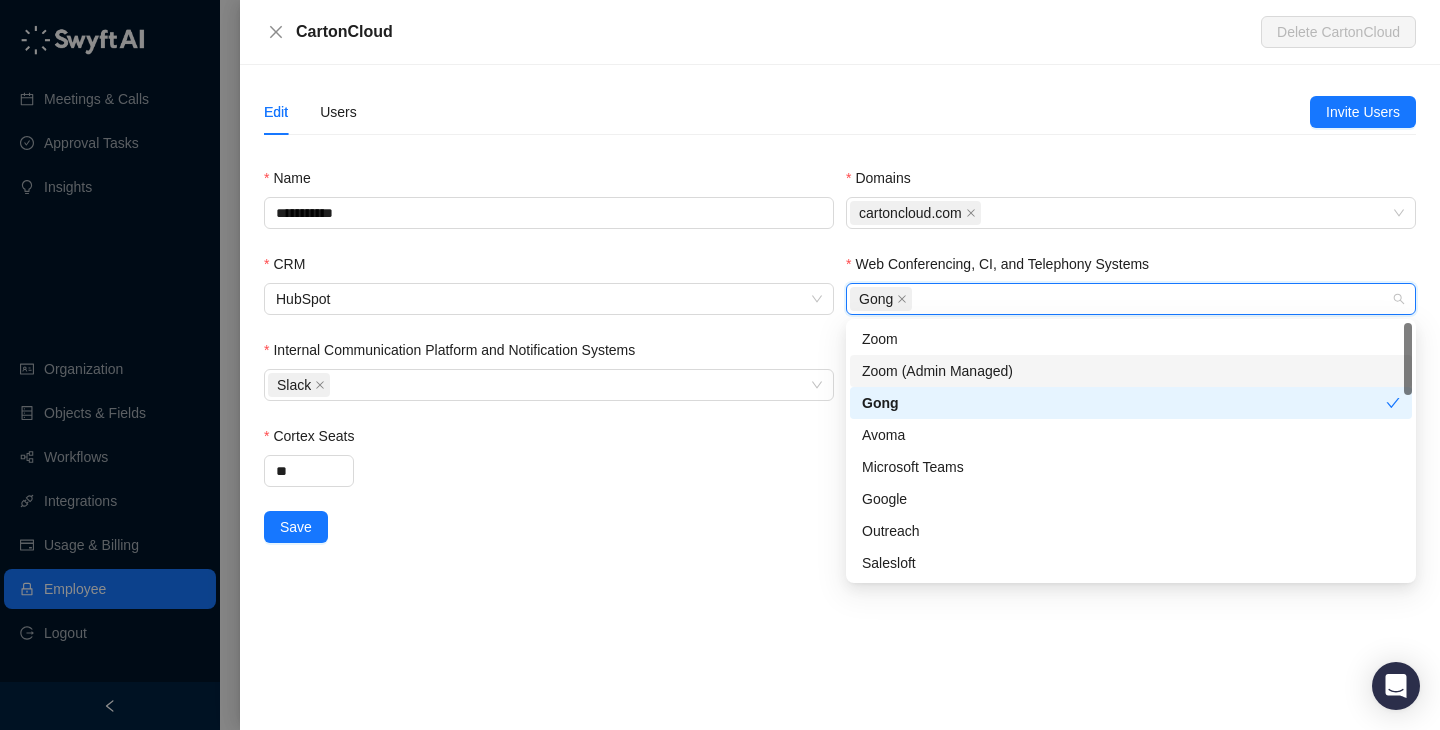 click on "Zoom (Admin Managed)" at bounding box center [1131, 371] 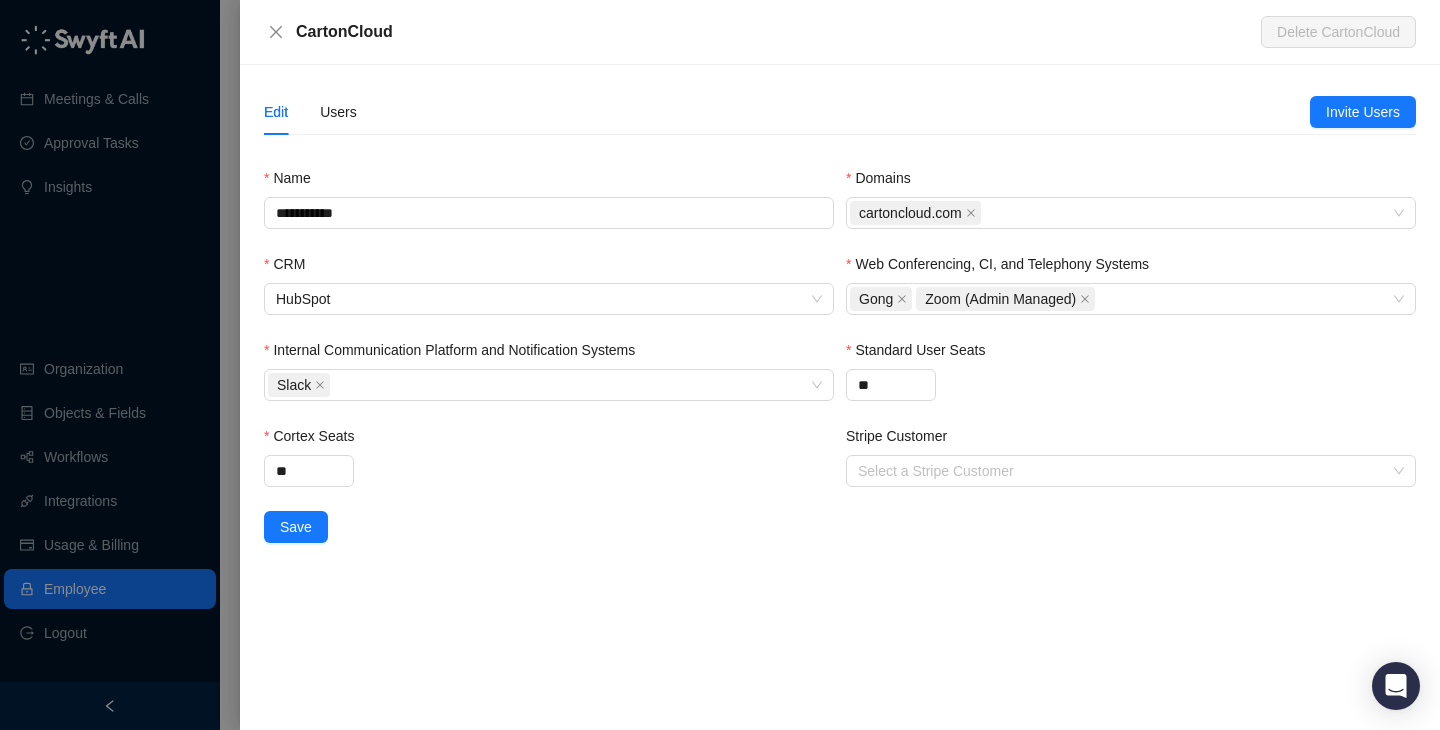 click on "Cortex Seats **" at bounding box center (549, 468) 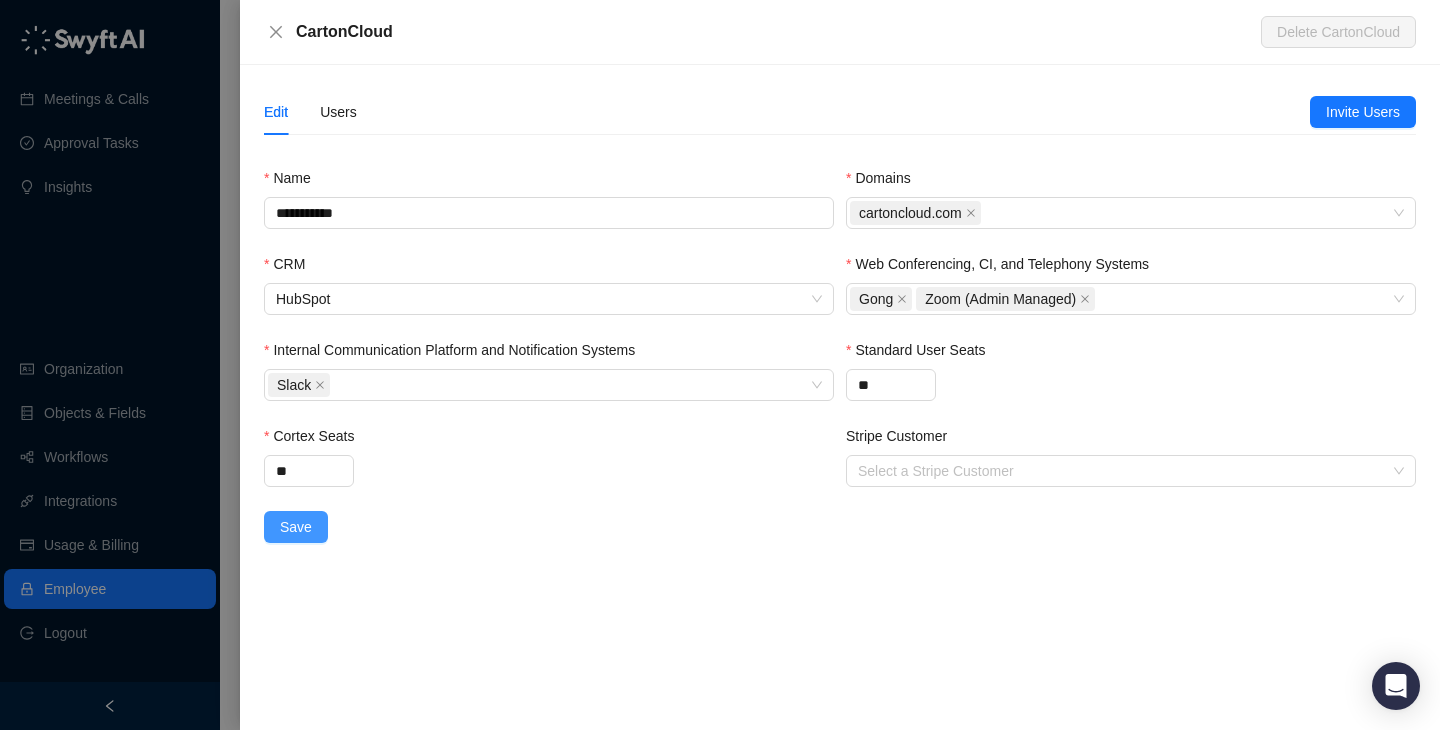 click on "Save" at bounding box center (296, 527) 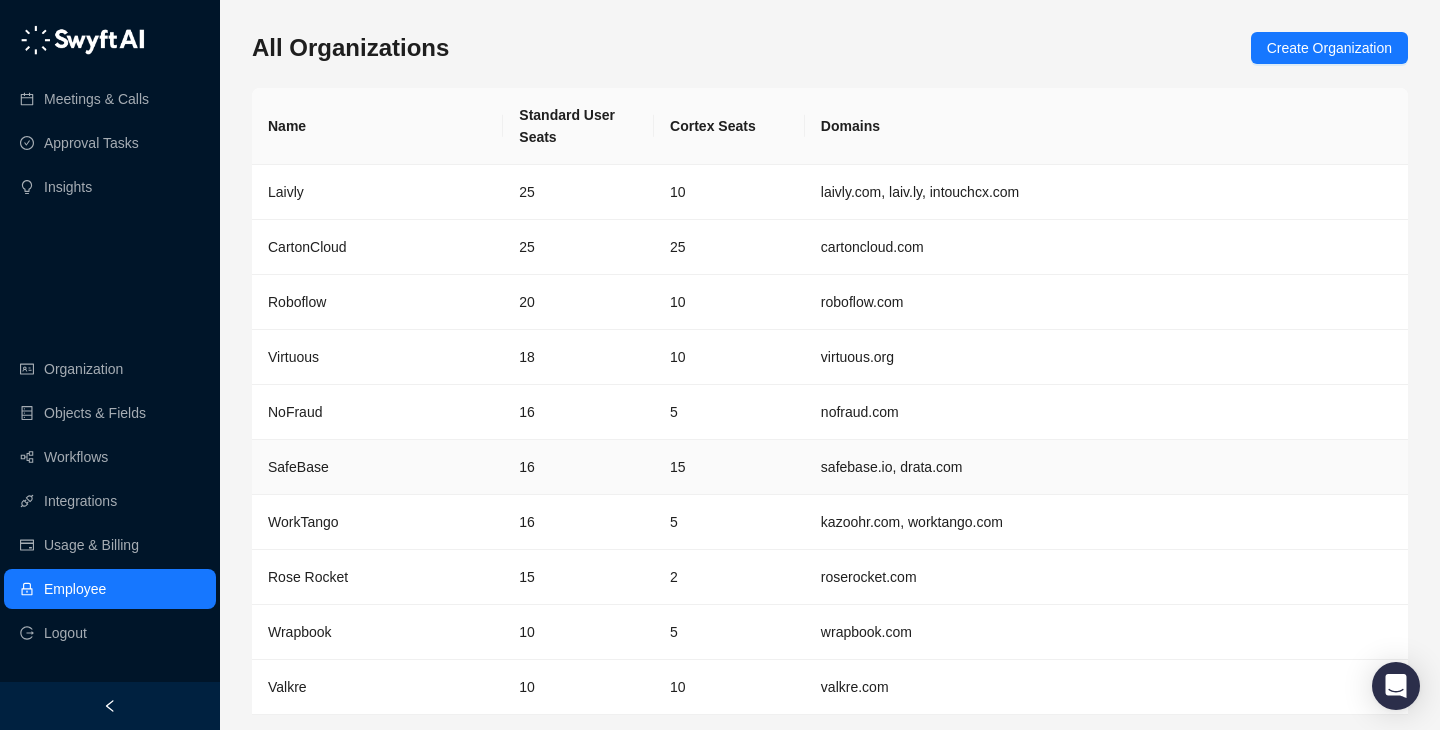 scroll, scrollTop: 65, scrollLeft: 0, axis: vertical 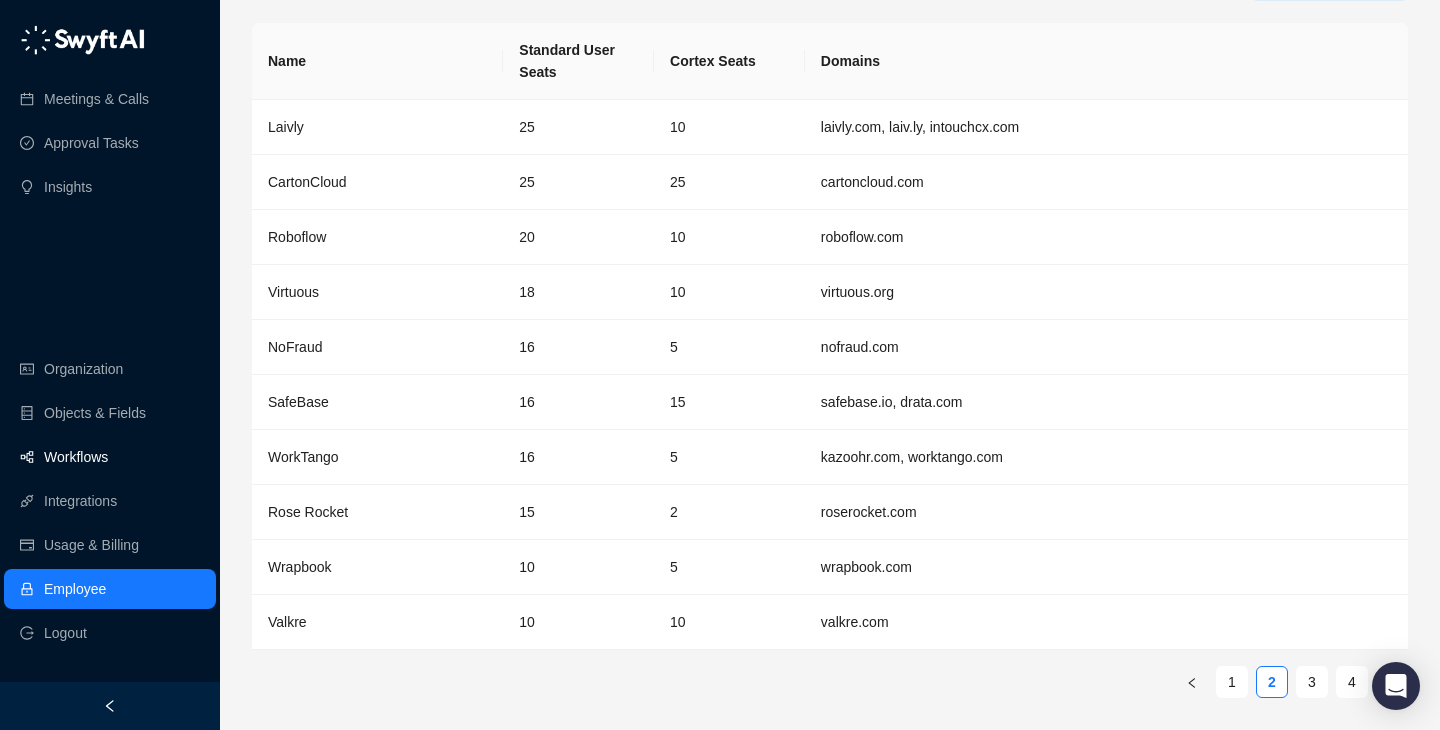 click on "Workflows" at bounding box center [76, 457] 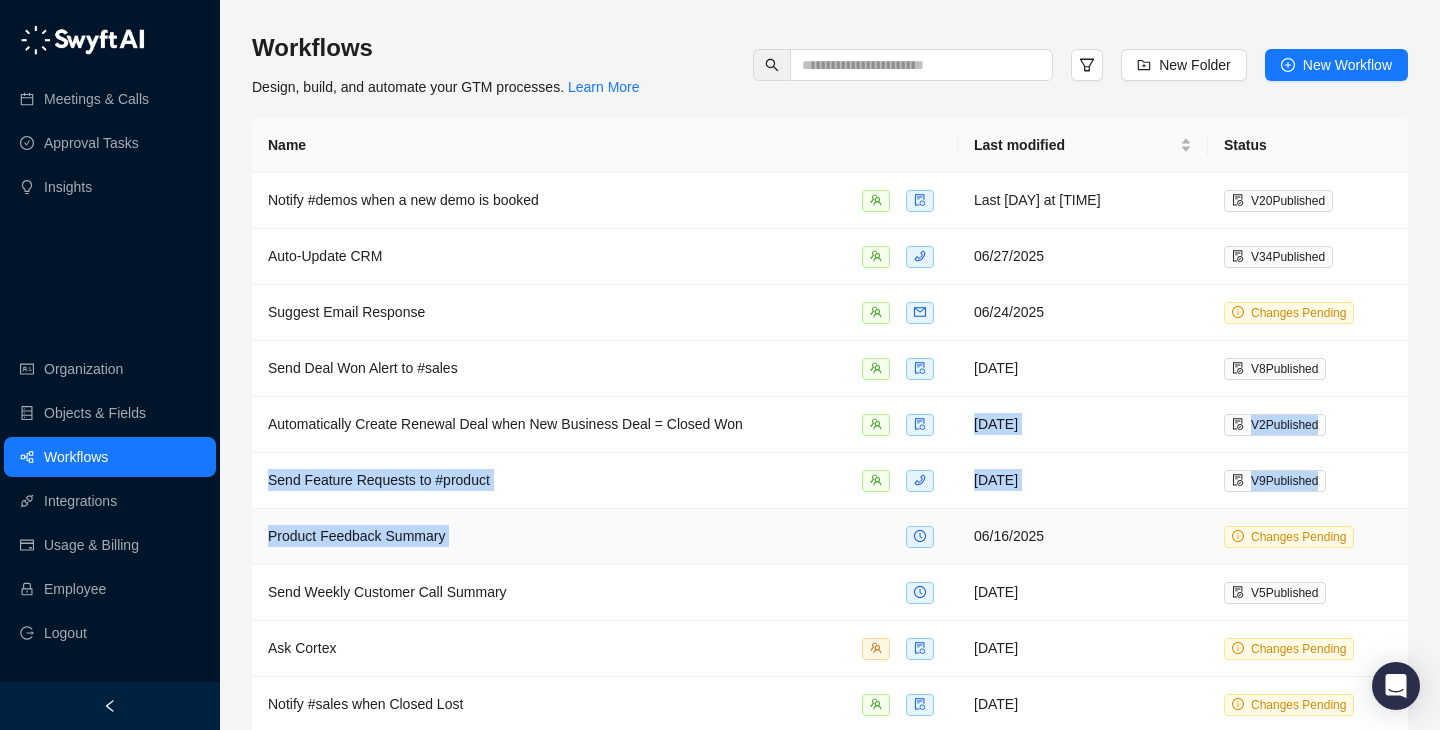 drag, startPoint x: 748, startPoint y: 430, endPoint x: 737, endPoint y: 550, distance: 120.50311 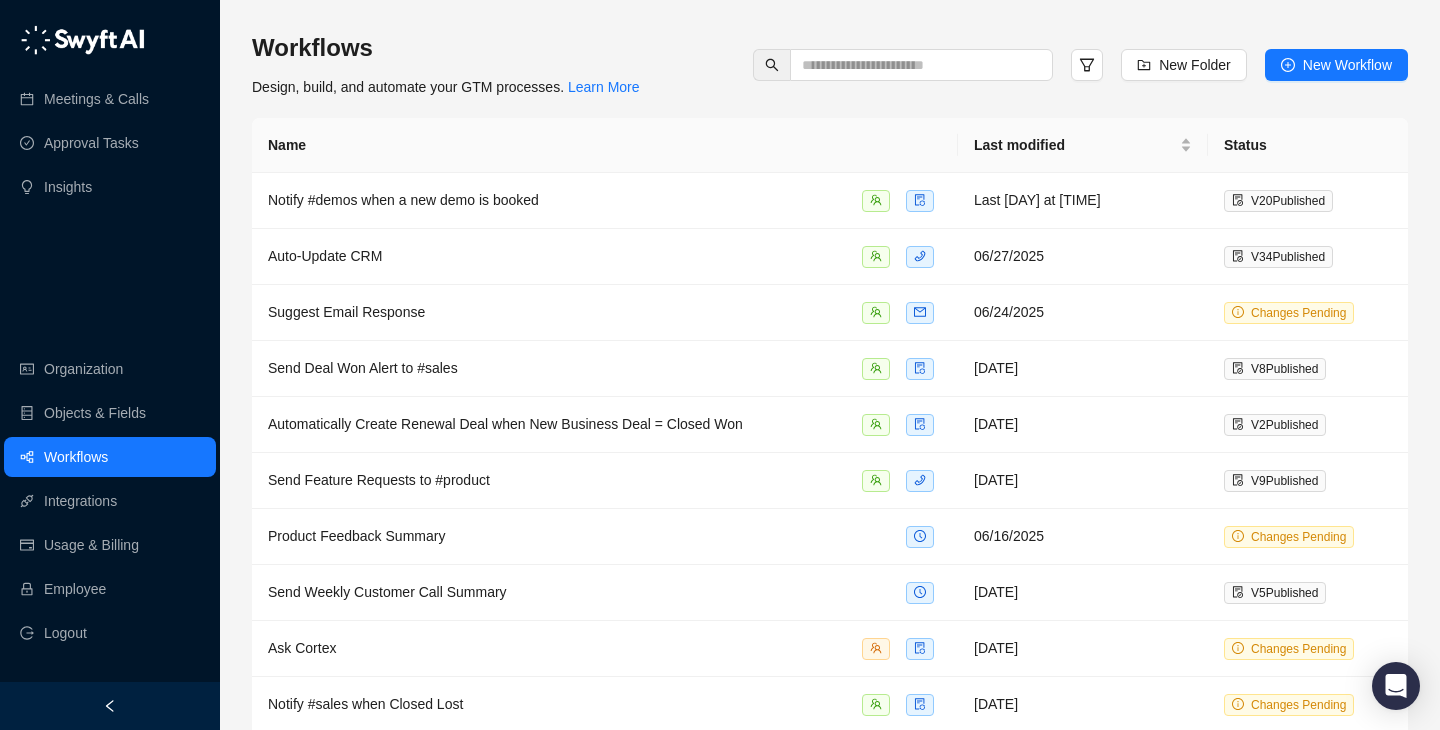 click on "Meetings & Calls Approval Tasks Insights Organization Objects & Fields Workflows Integrations Usage & Billing Employee Logout" at bounding box center (110, 341) 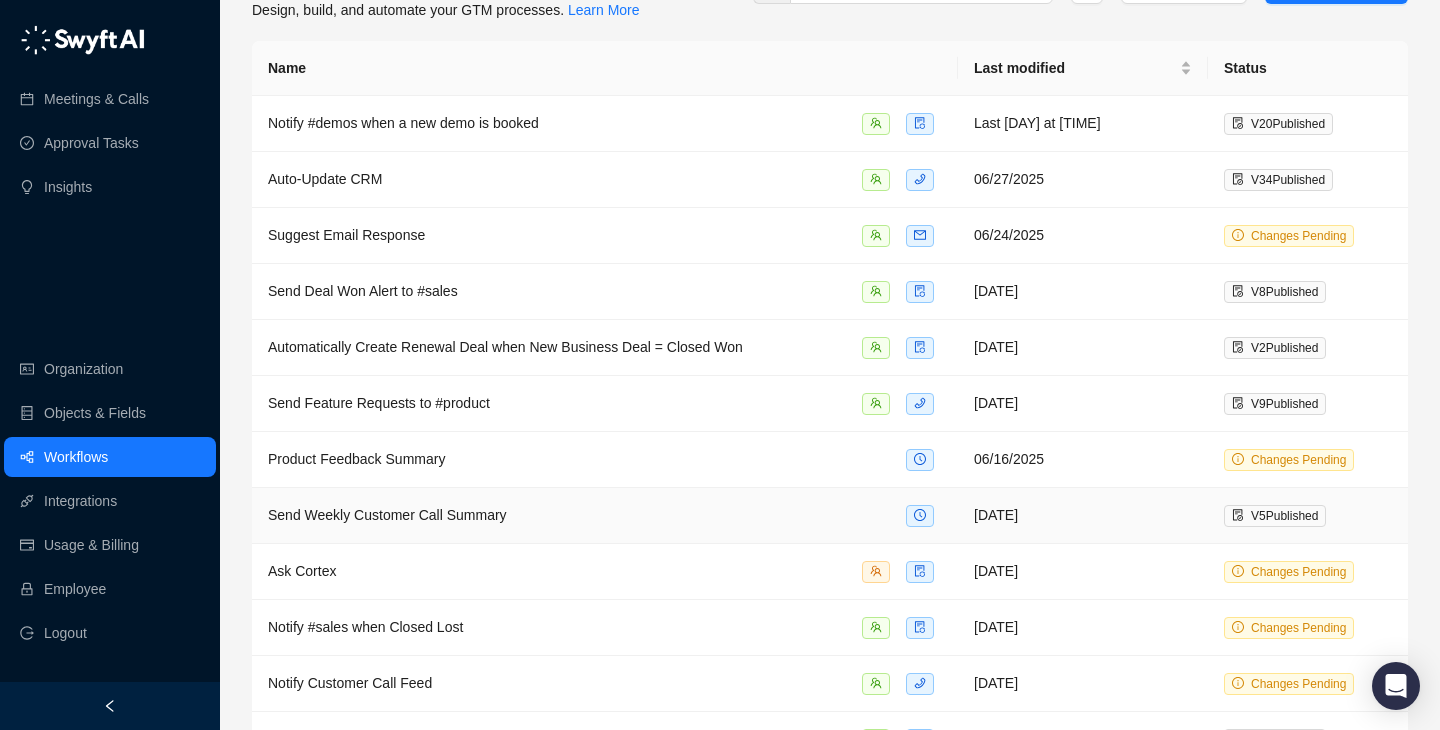 scroll, scrollTop: 73, scrollLeft: 0, axis: vertical 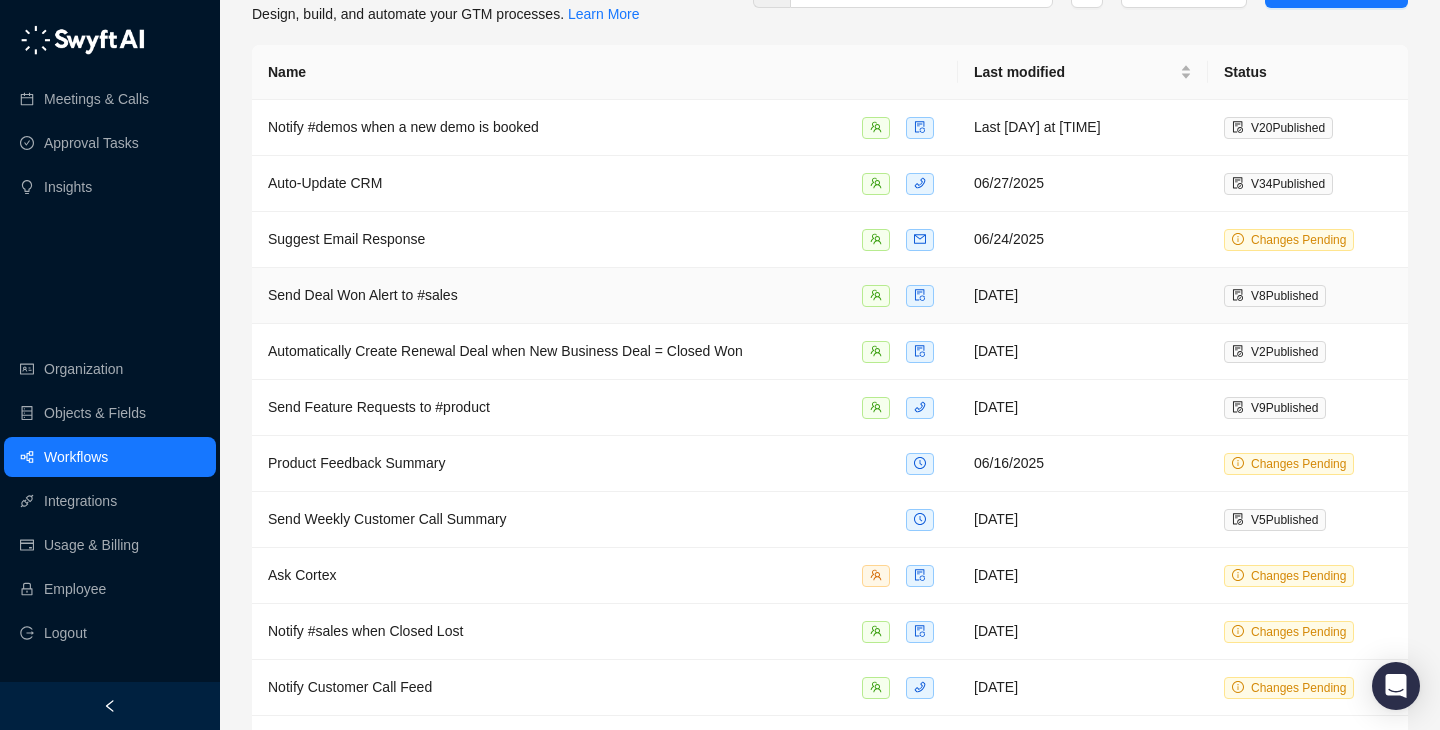 click on "Send Deal Won Alert to #sales" at bounding box center (363, 295) 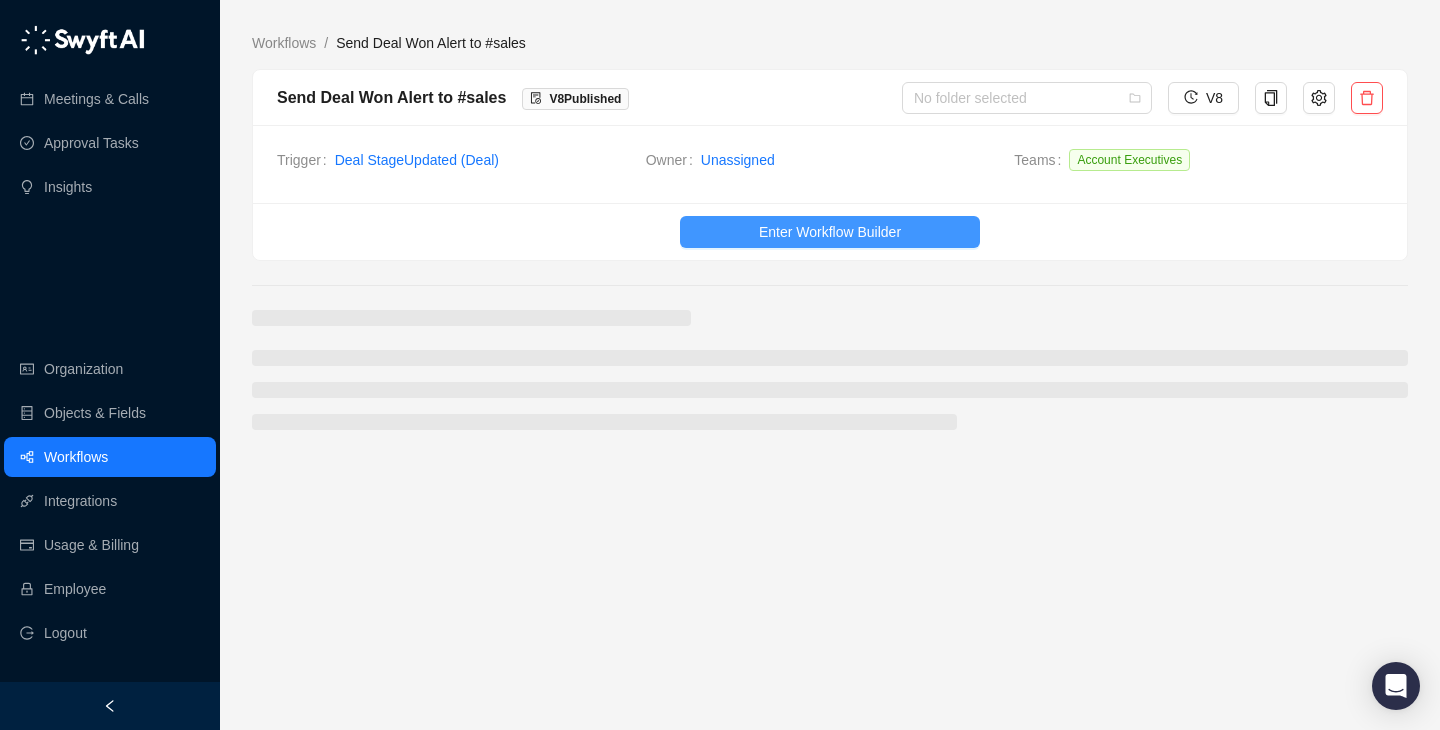 click on "Enter Workflow Builder" at bounding box center [830, 232] 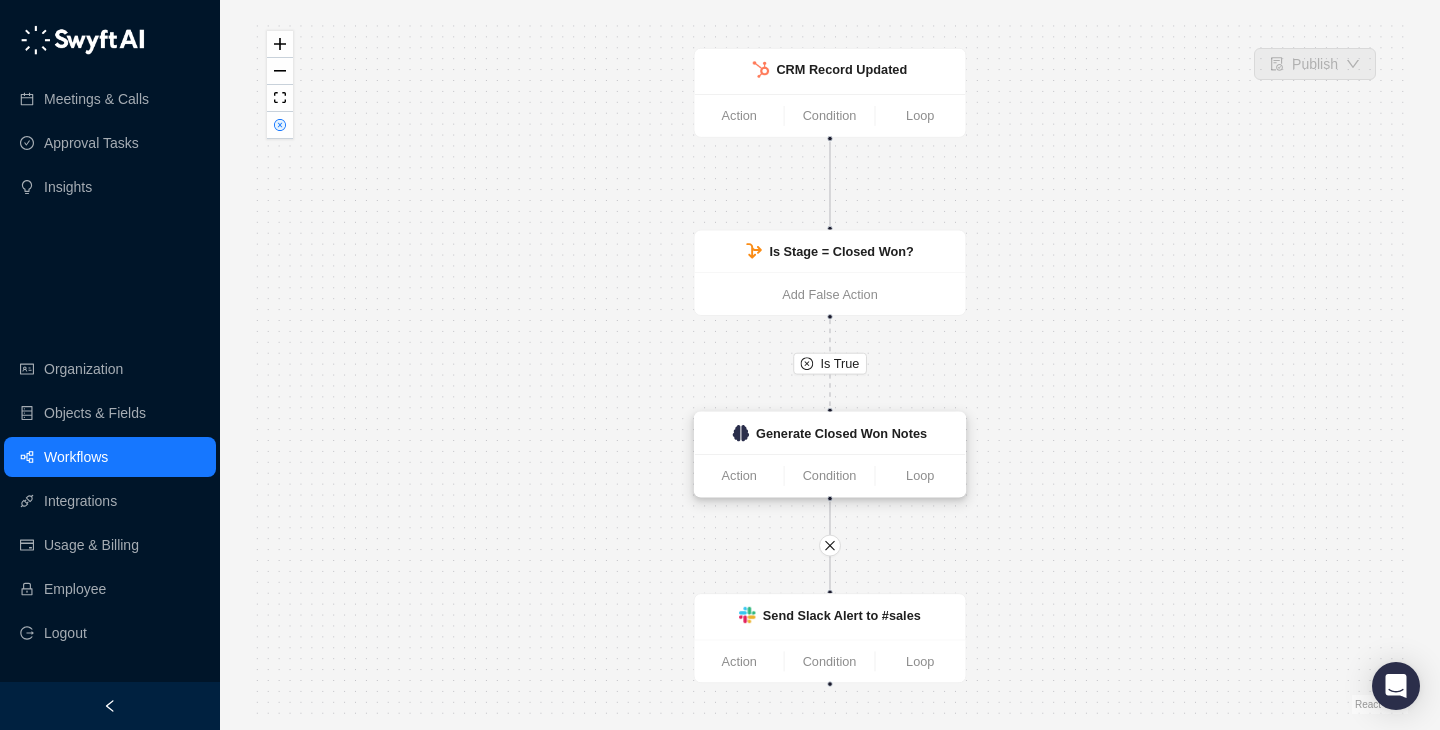 click on "Generate Closed Won Notes" at bounding box center (841, 433) 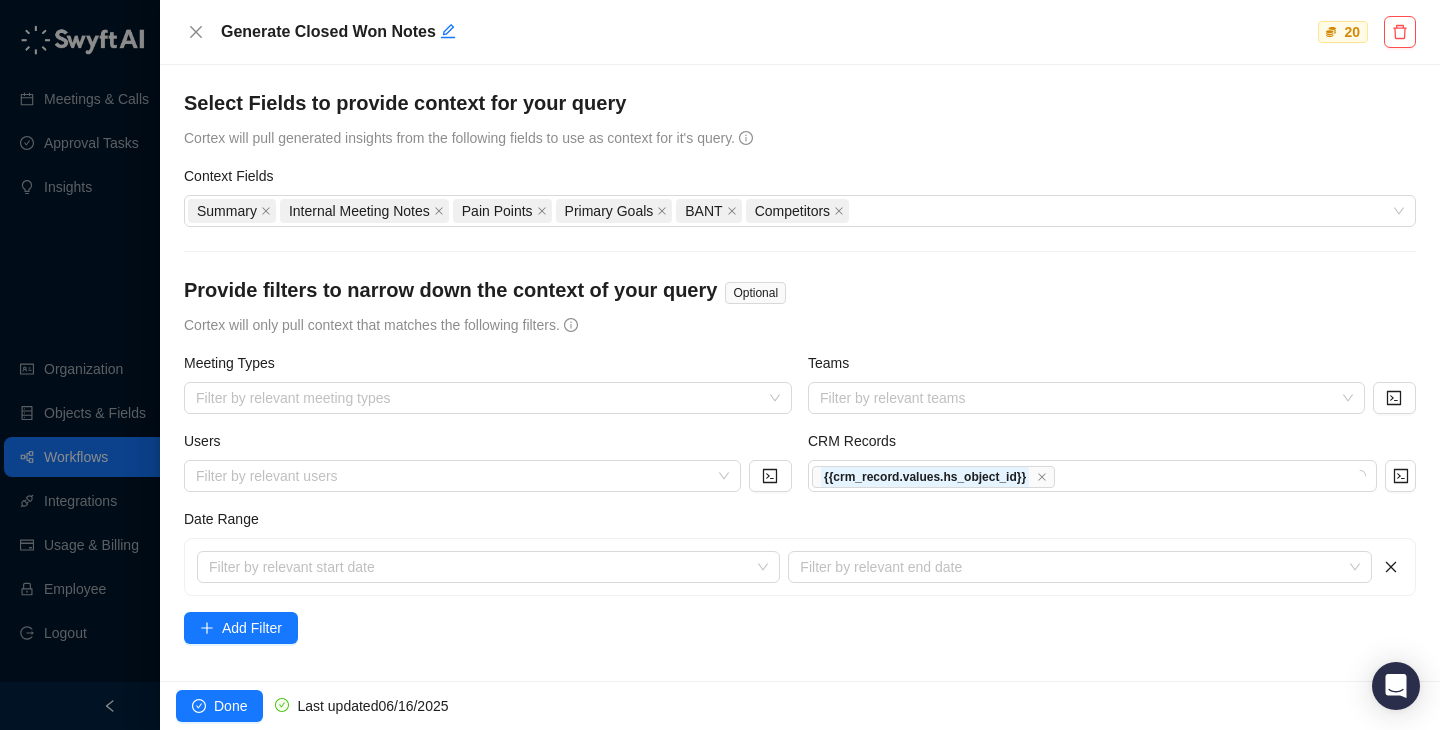 scroll, scrollTop: 1276, scrollLeft: 0, axis: vertical 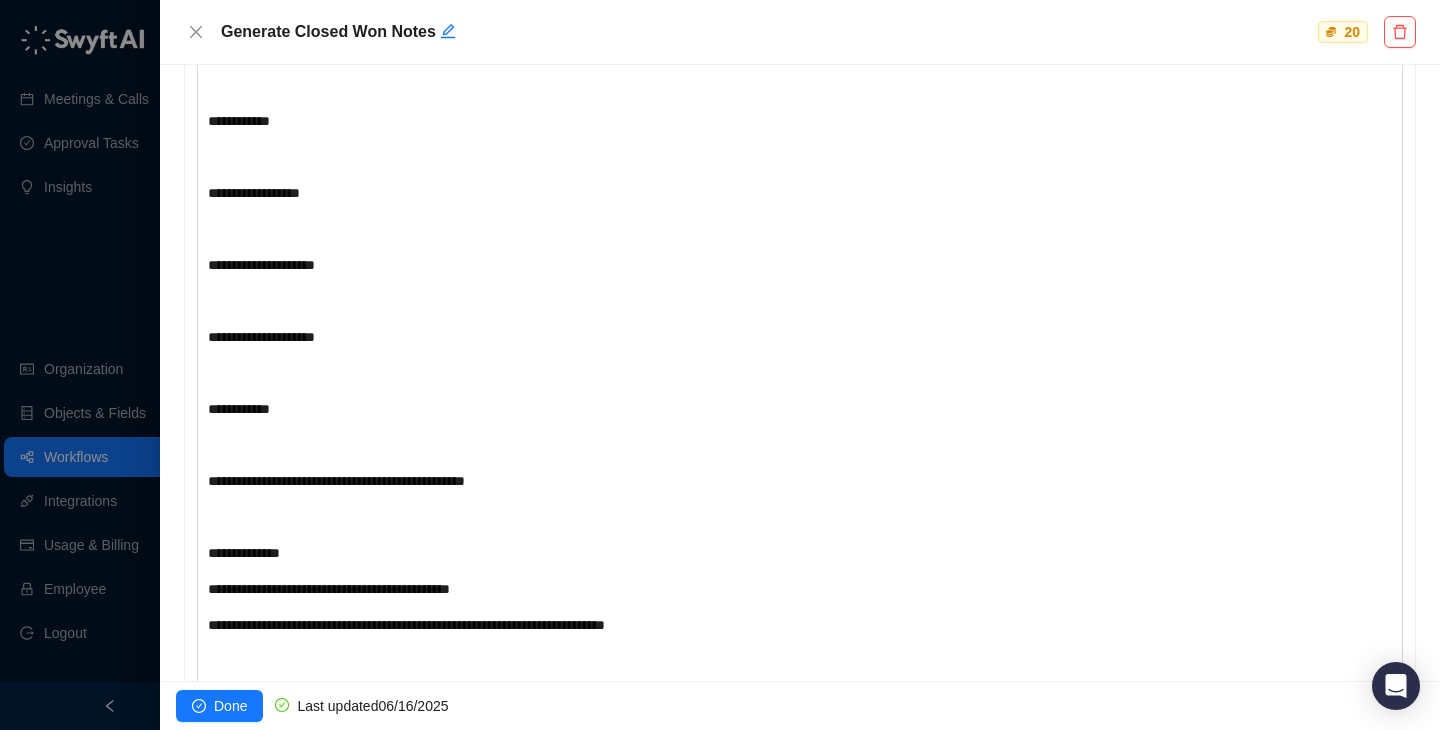 click at bounding box center (720, 365) 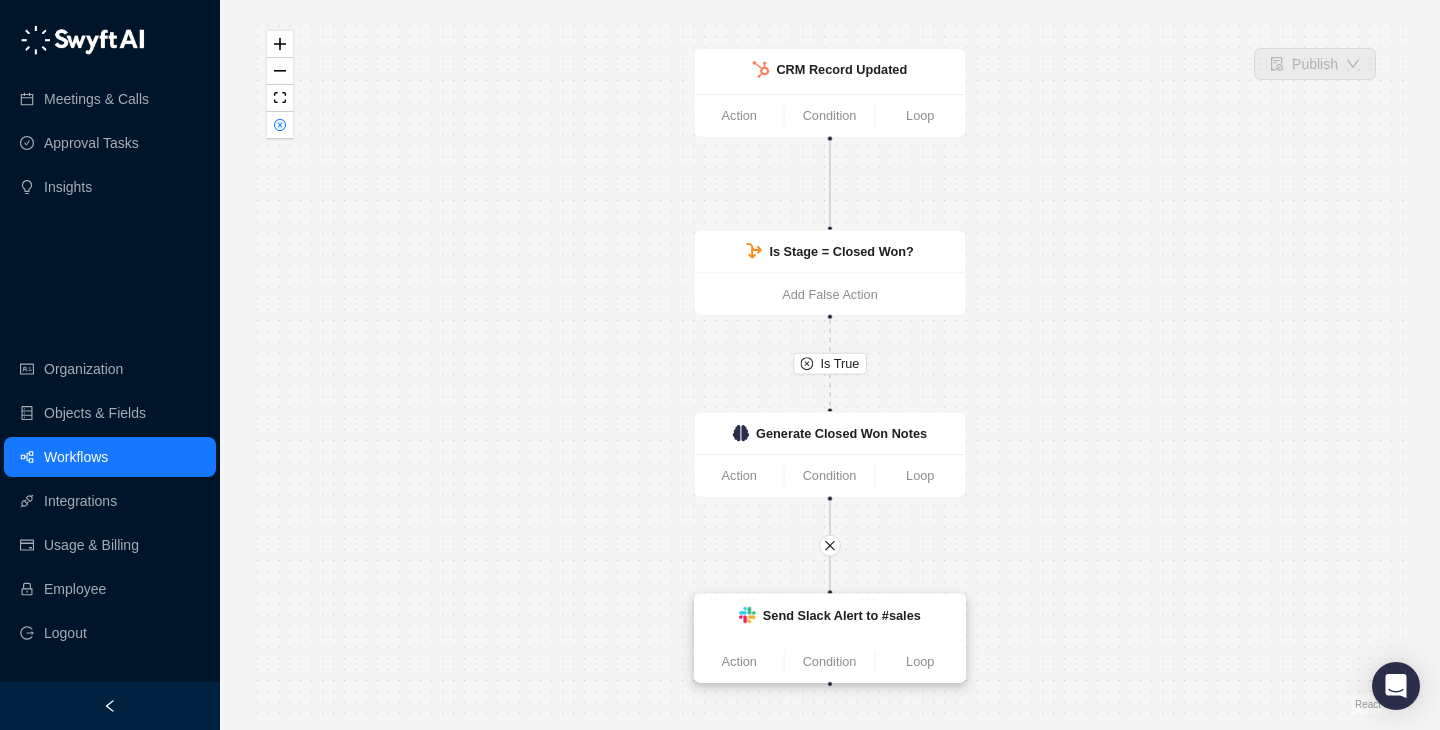 click on "Send Slack Alert to #sales" at bounding box center [842, 615] 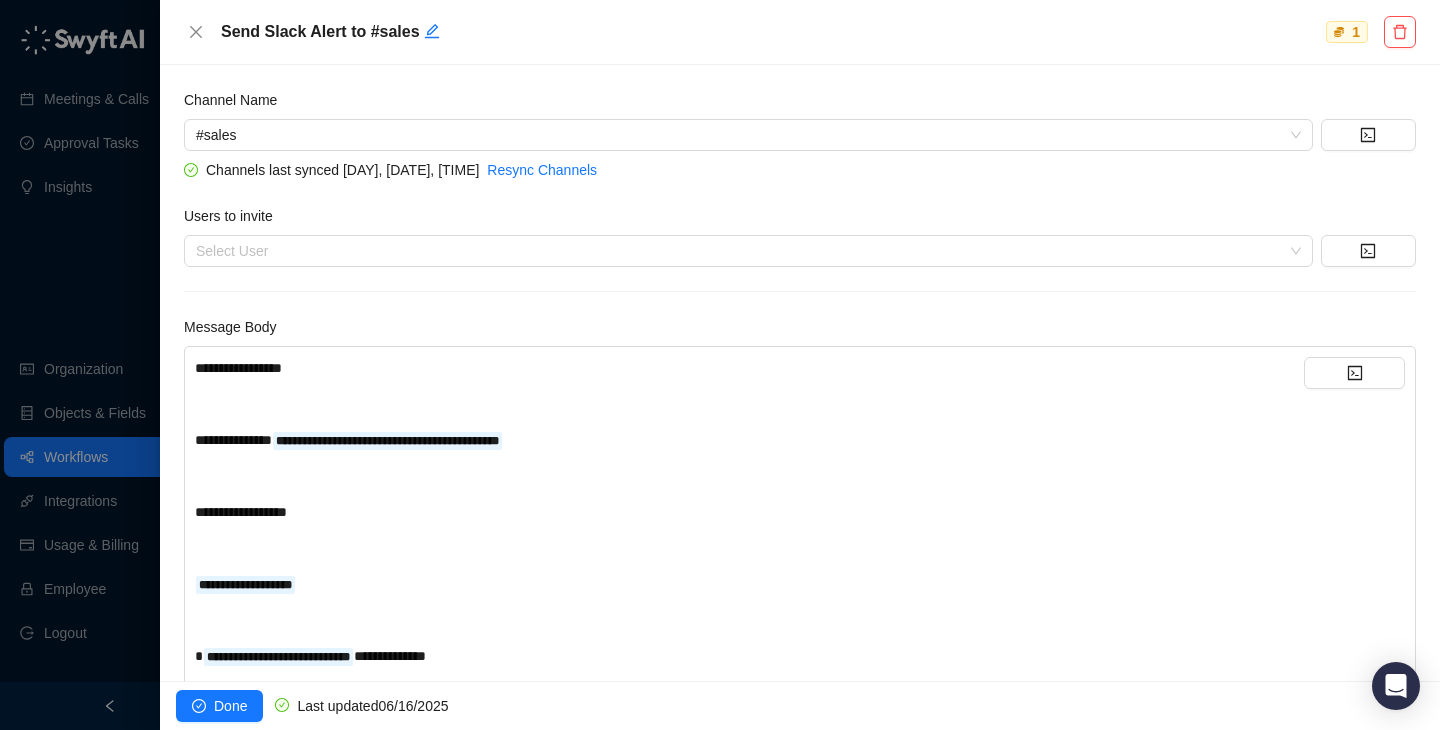 scroll, scrollTop: 166, scrollLeft: 0, axis: vertical 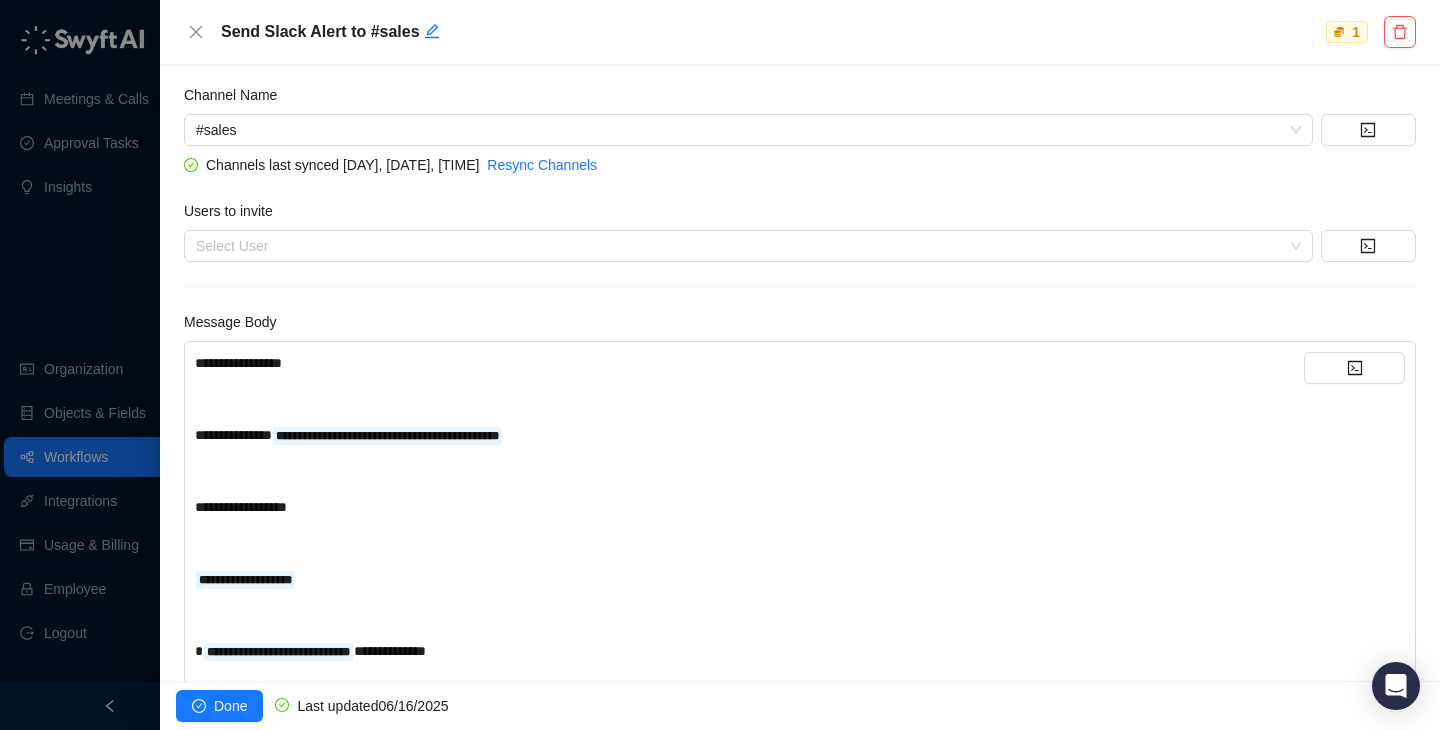click on "**********" at bounding box center [238, 363] 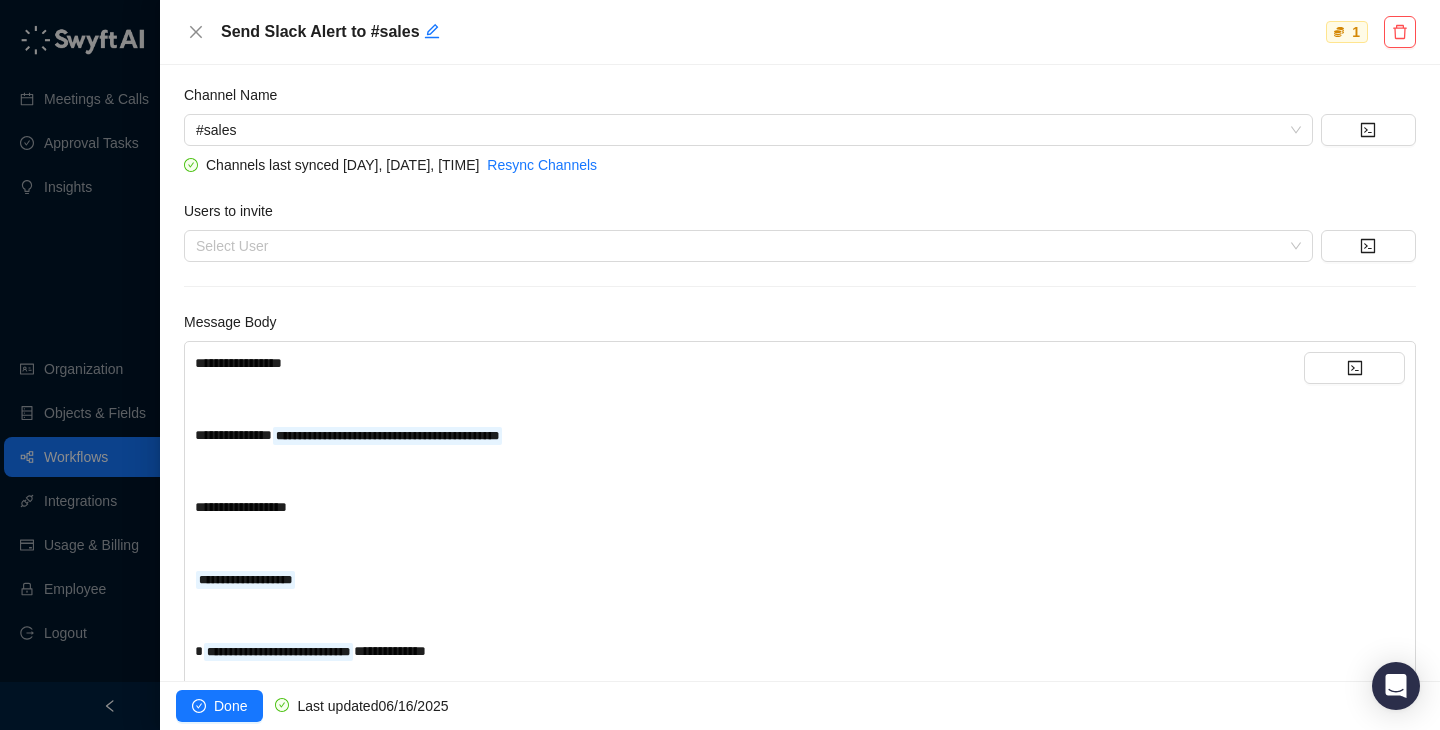 scroll, scrollTop: 220, scrollLeft: 0, axis: vertical 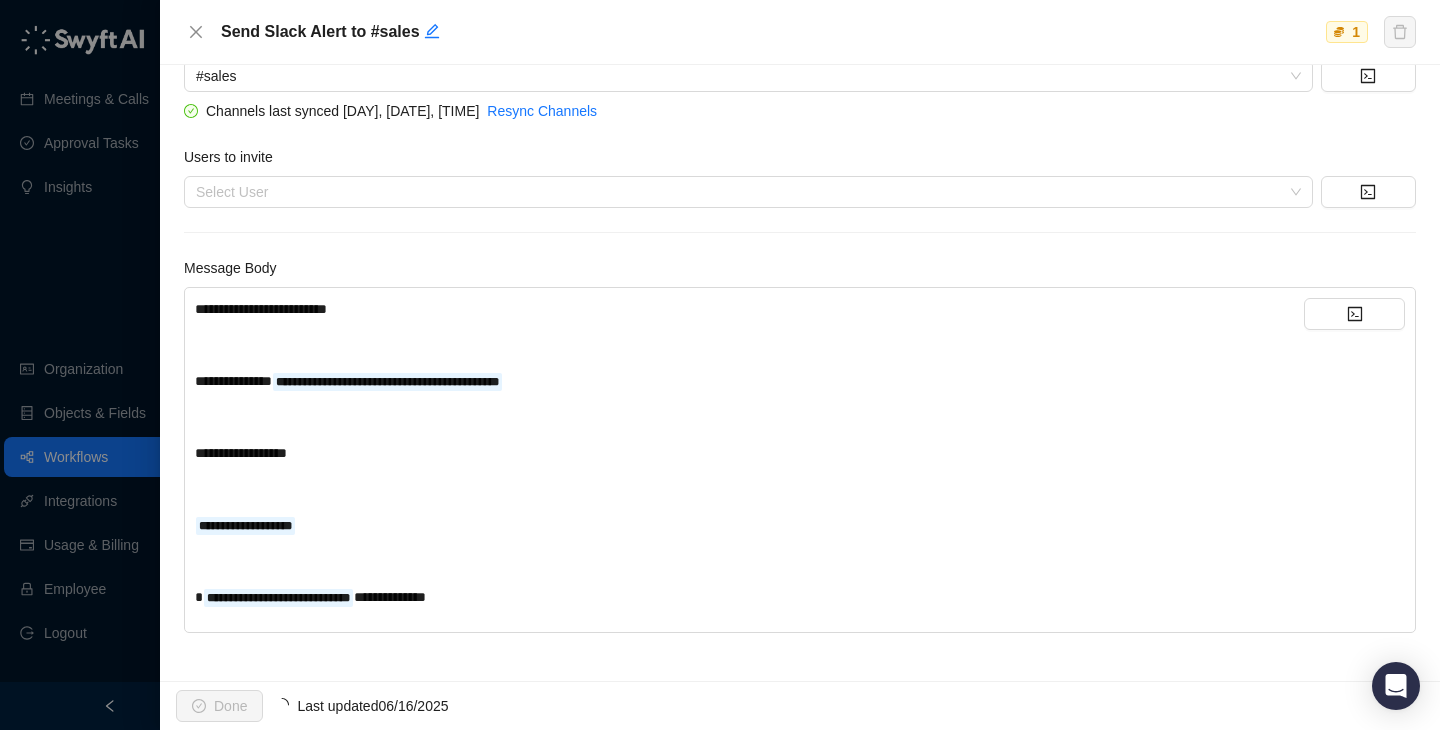 click on "**********" at bounding box center (749, 597) 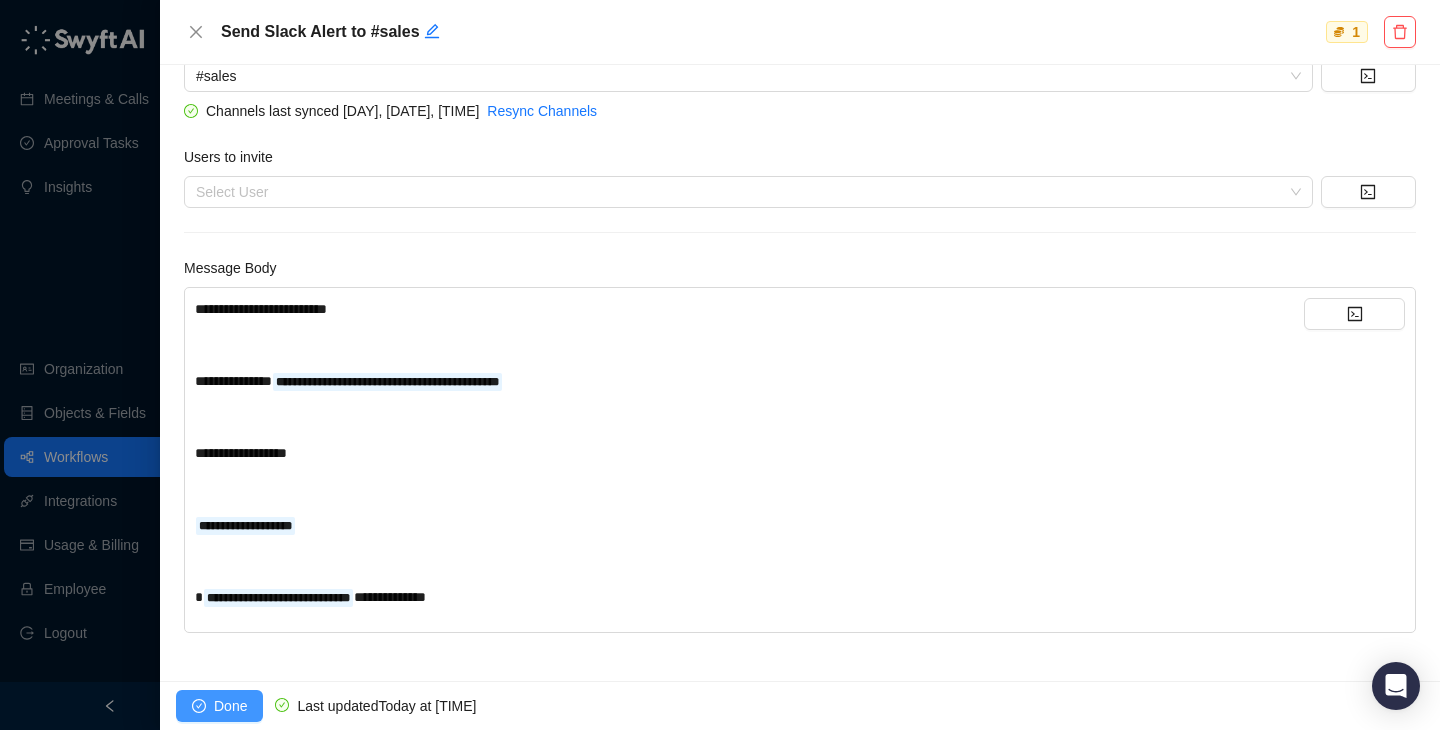 click on "Done" at bounding box center [230, 706] 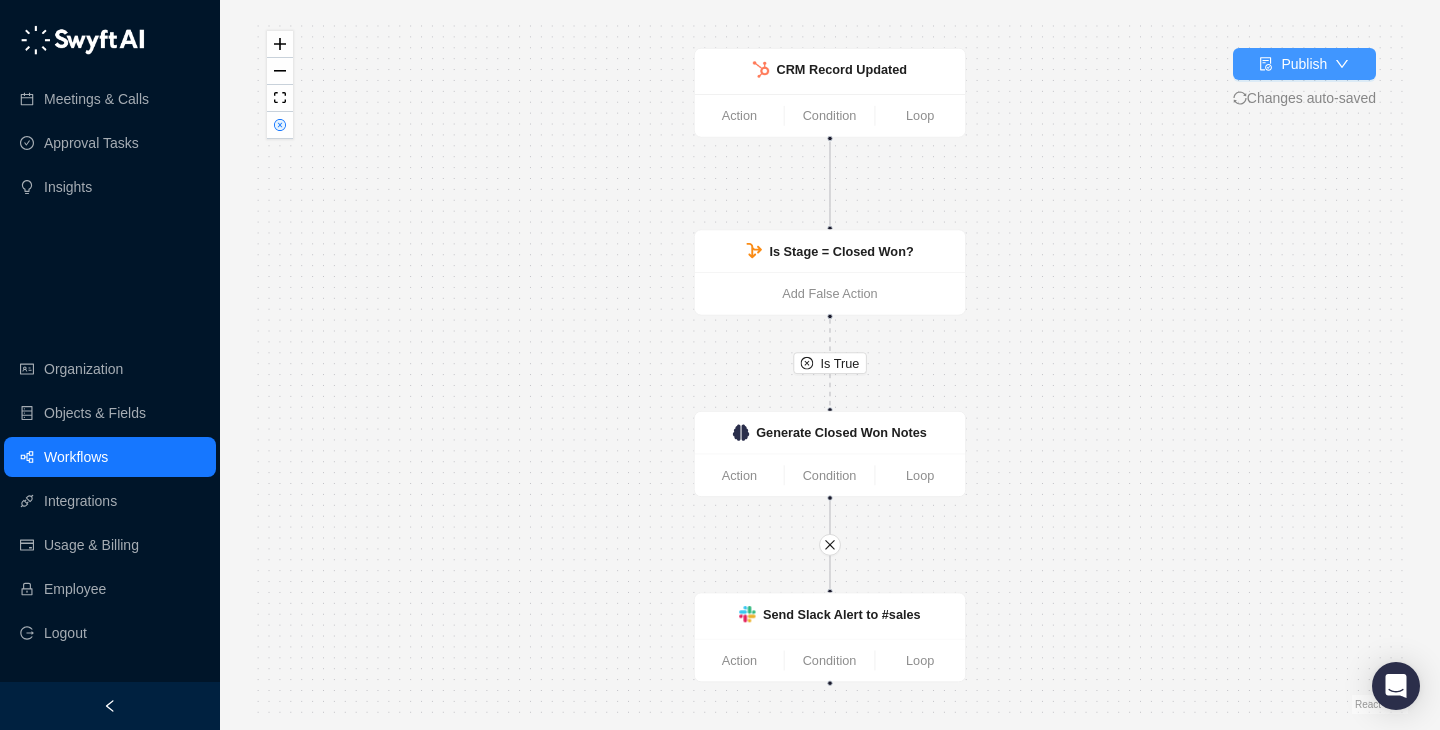 click on "Publish" at bounding box center [1304, 64] 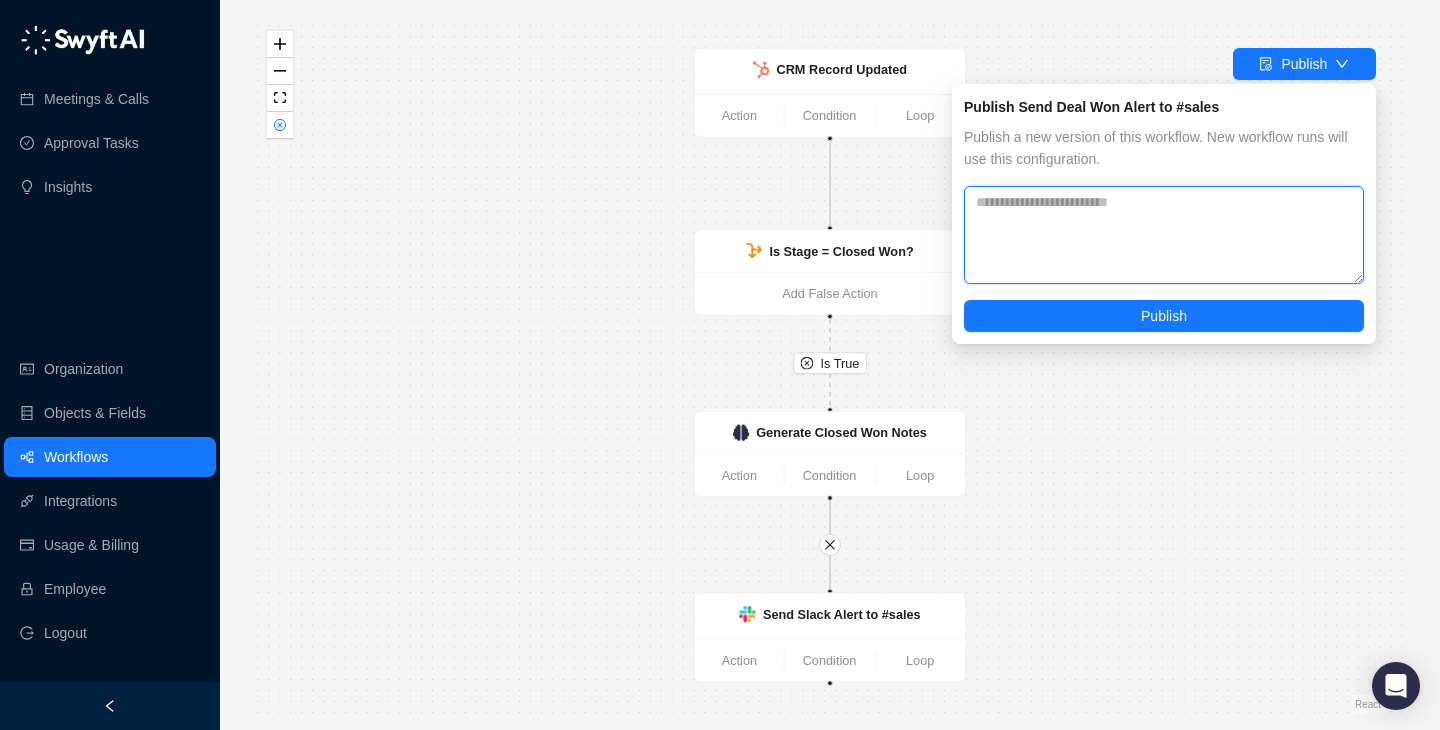 click at bounding box center (1164, 235) 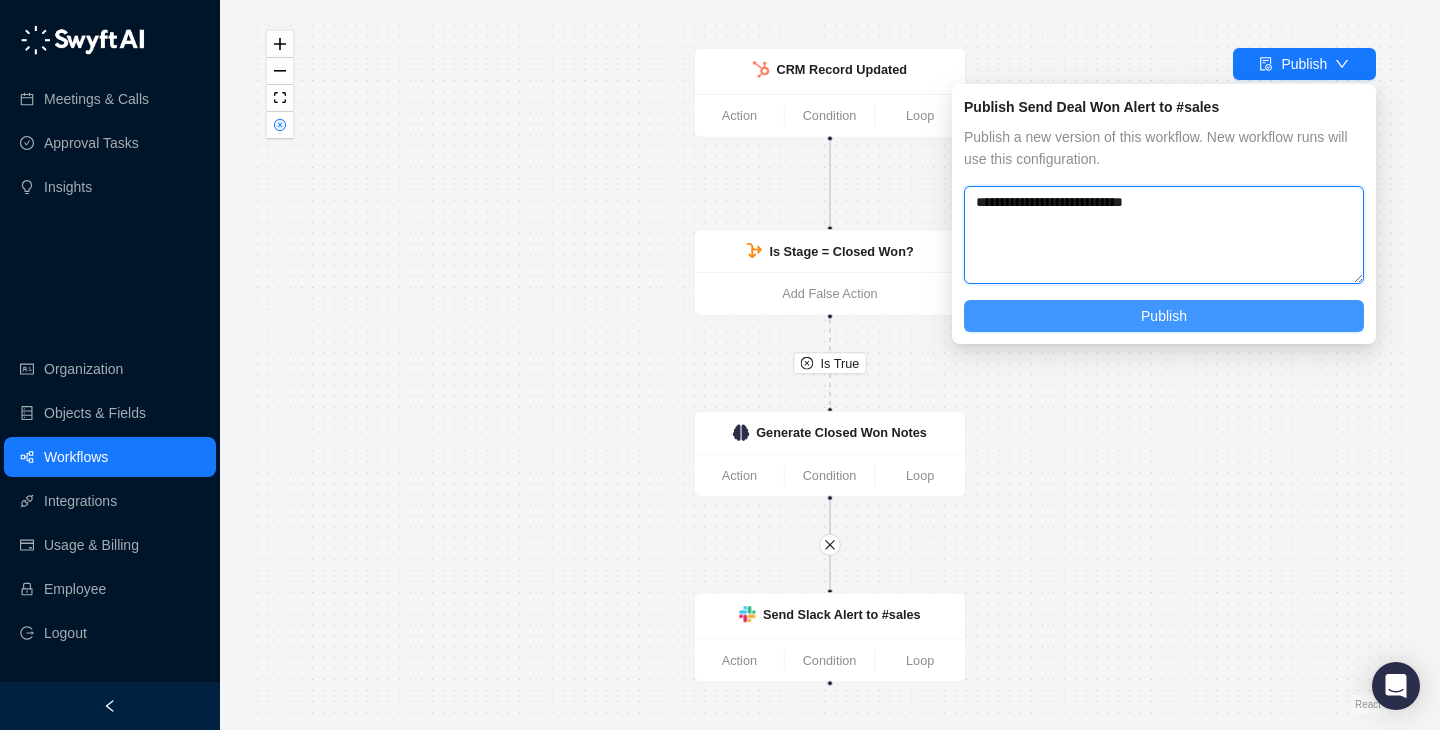 type on "**********" 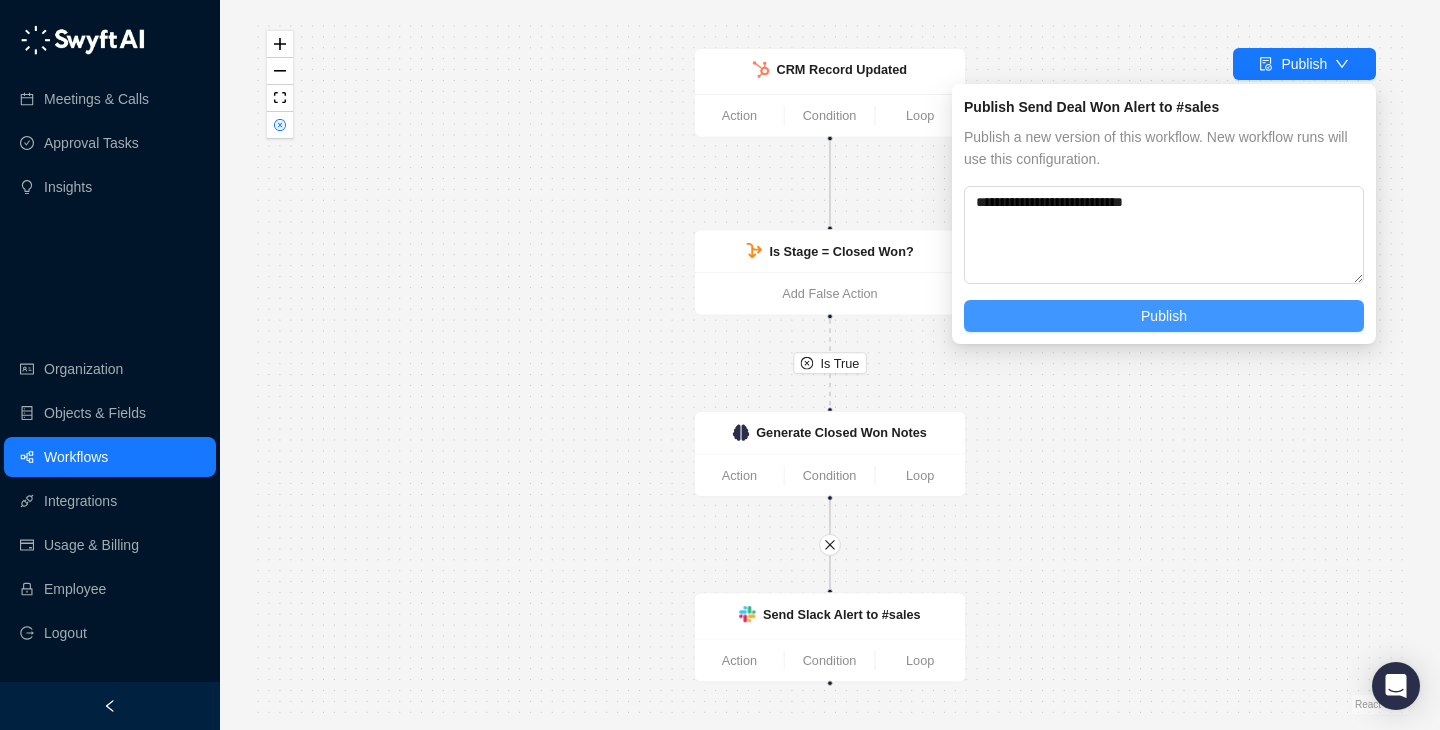 click on "Publish" at bounding box center (1164, 316) 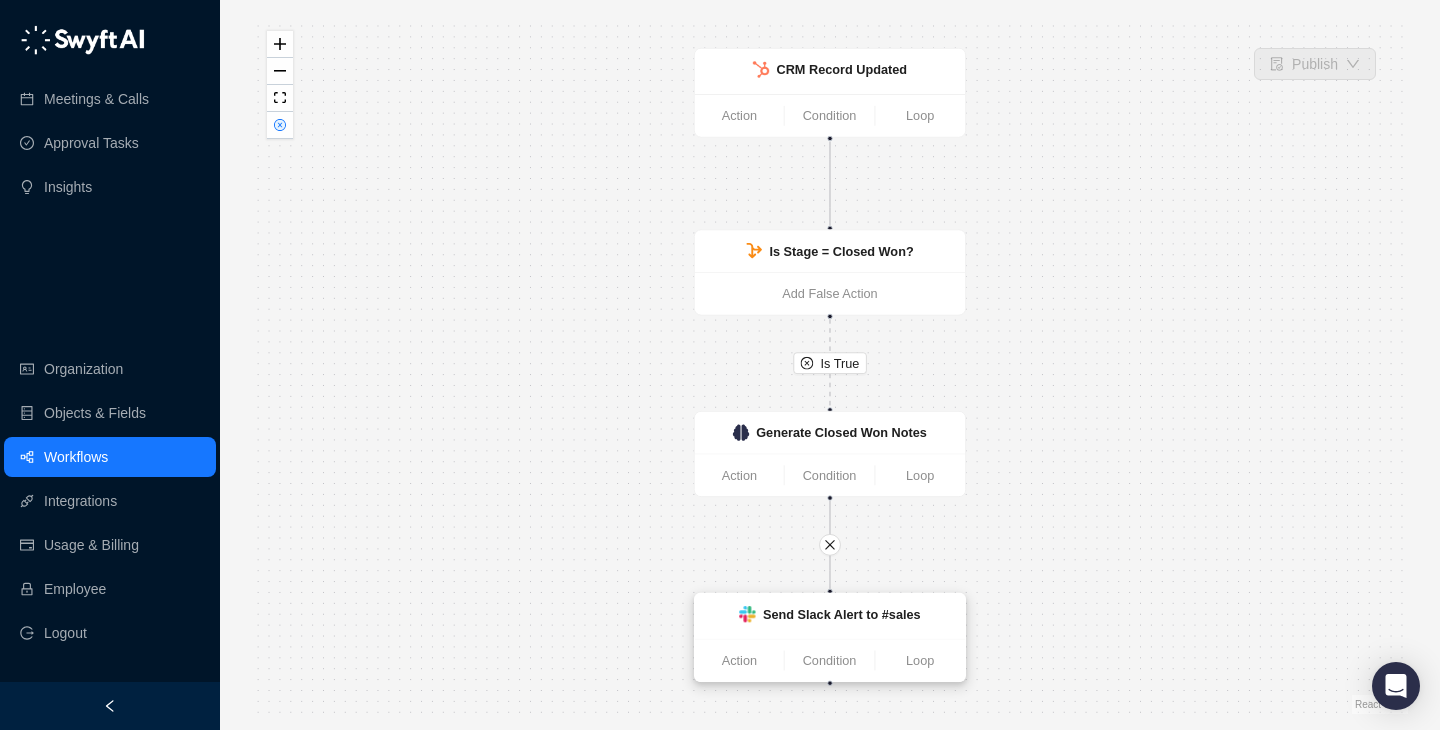 click on "Send Slack Alert to #sales" at bounding box center (842, 614) 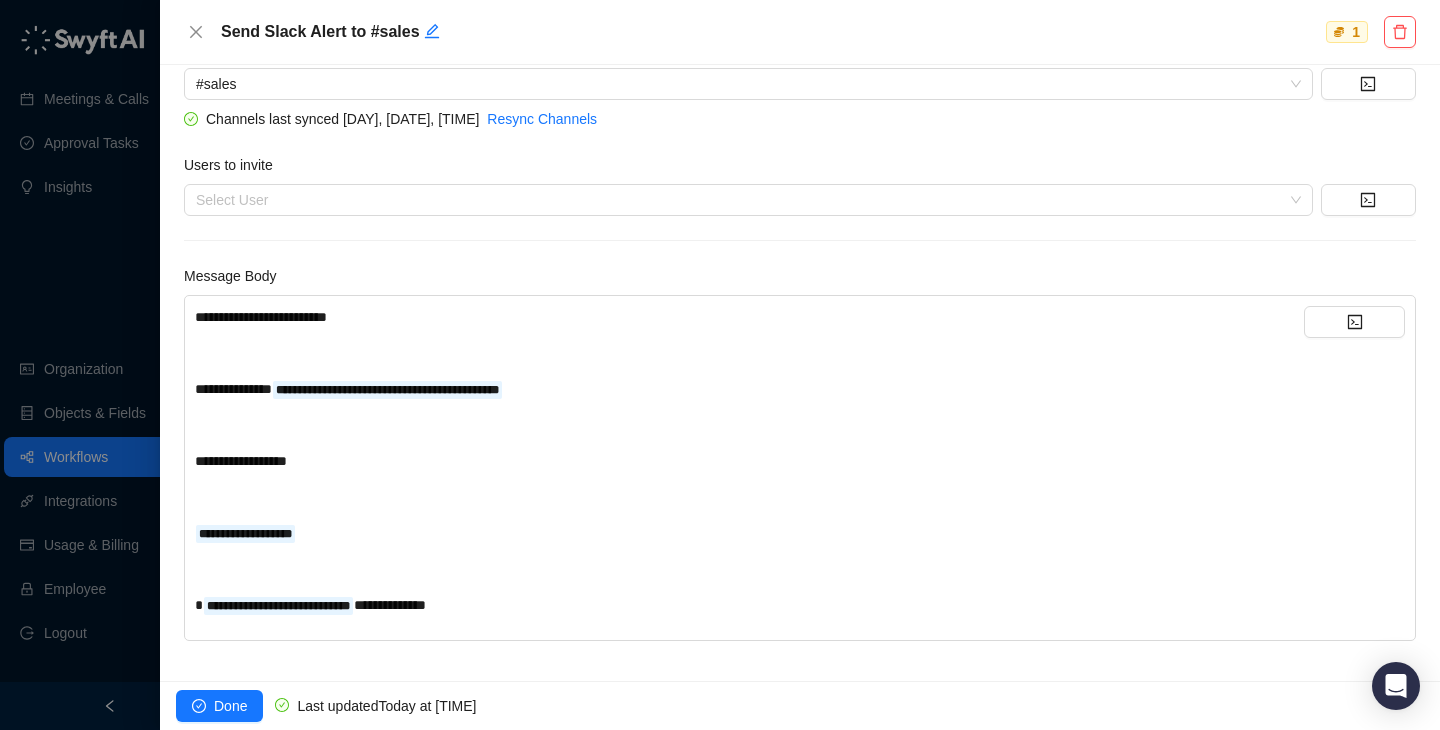 scroll, scrollTop: 220, scrollLeft: 0, axis: vertical 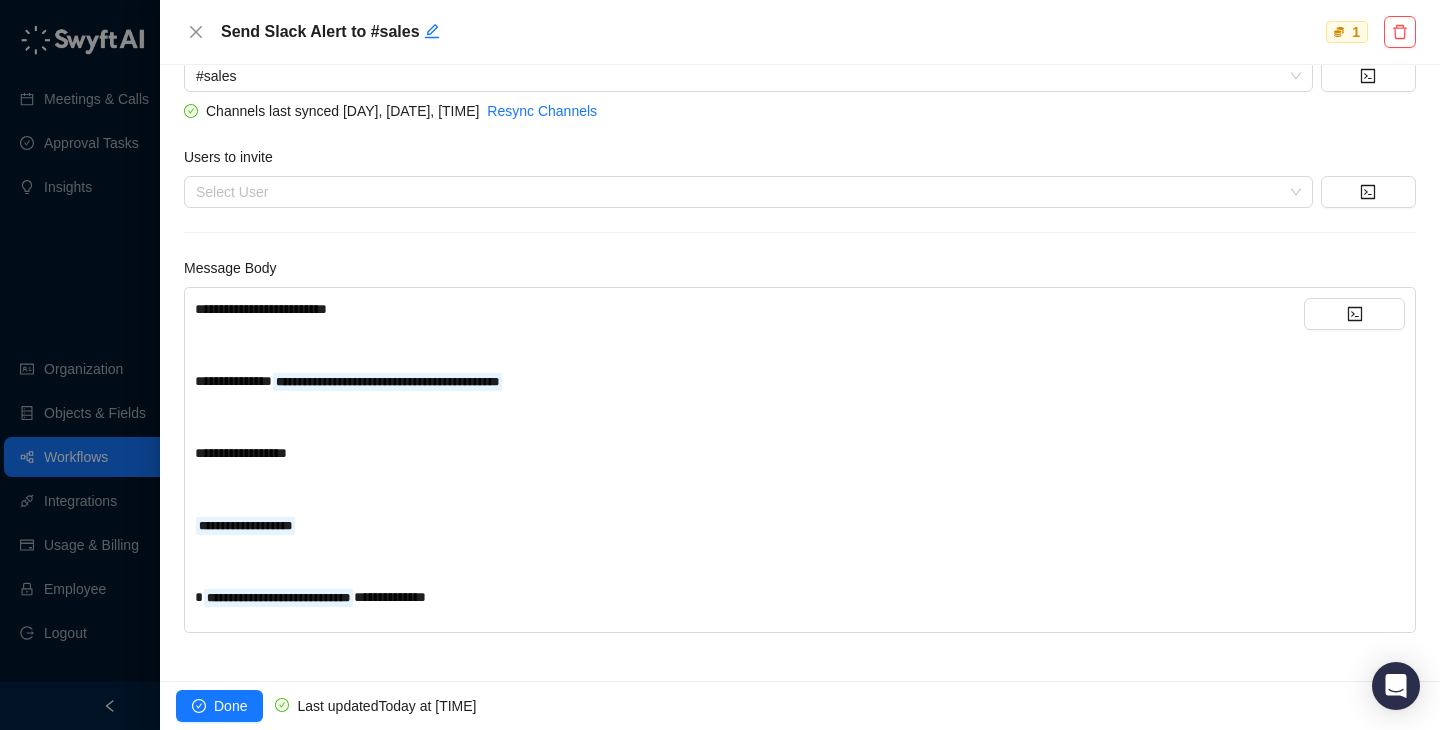 click at bounding box center [720, 365] 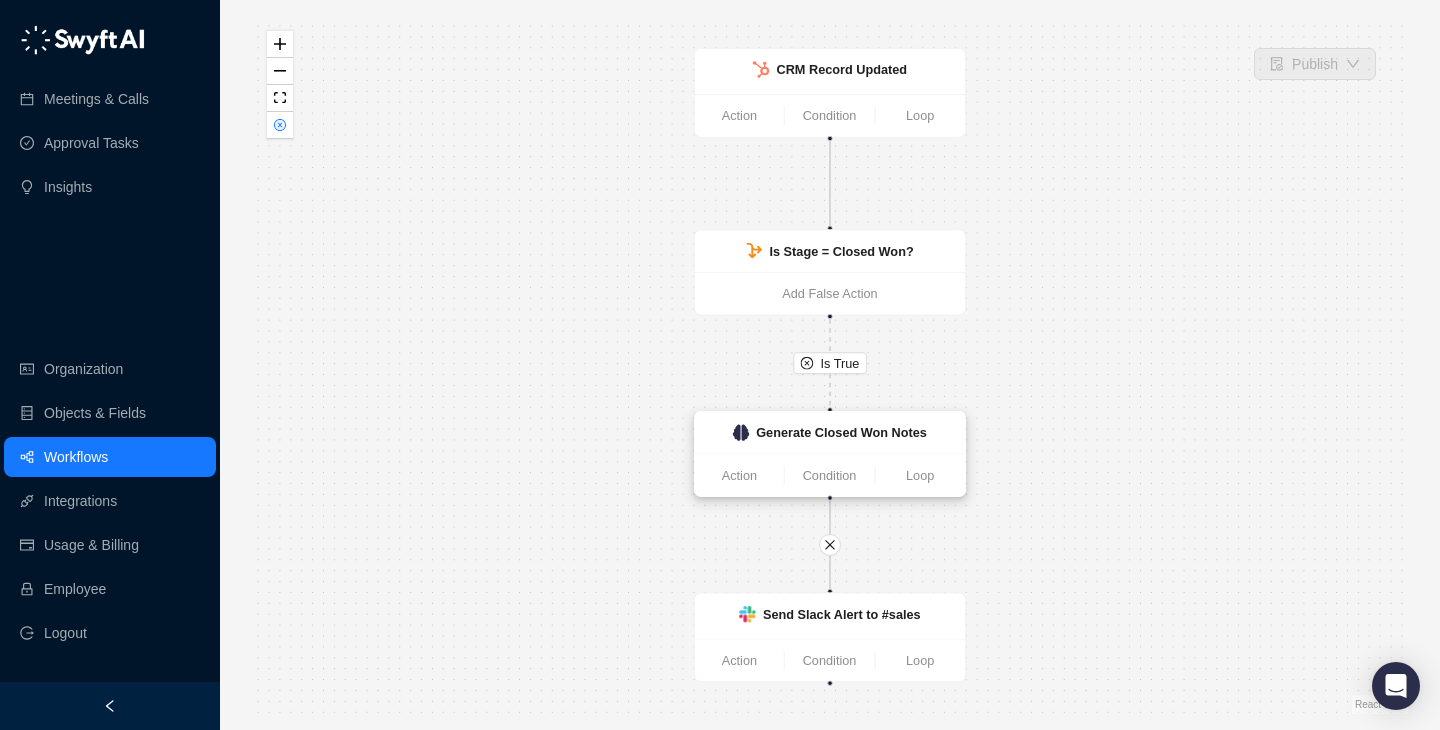 click on "Generate Closed Won Notes" at bounding box center [841, 433] 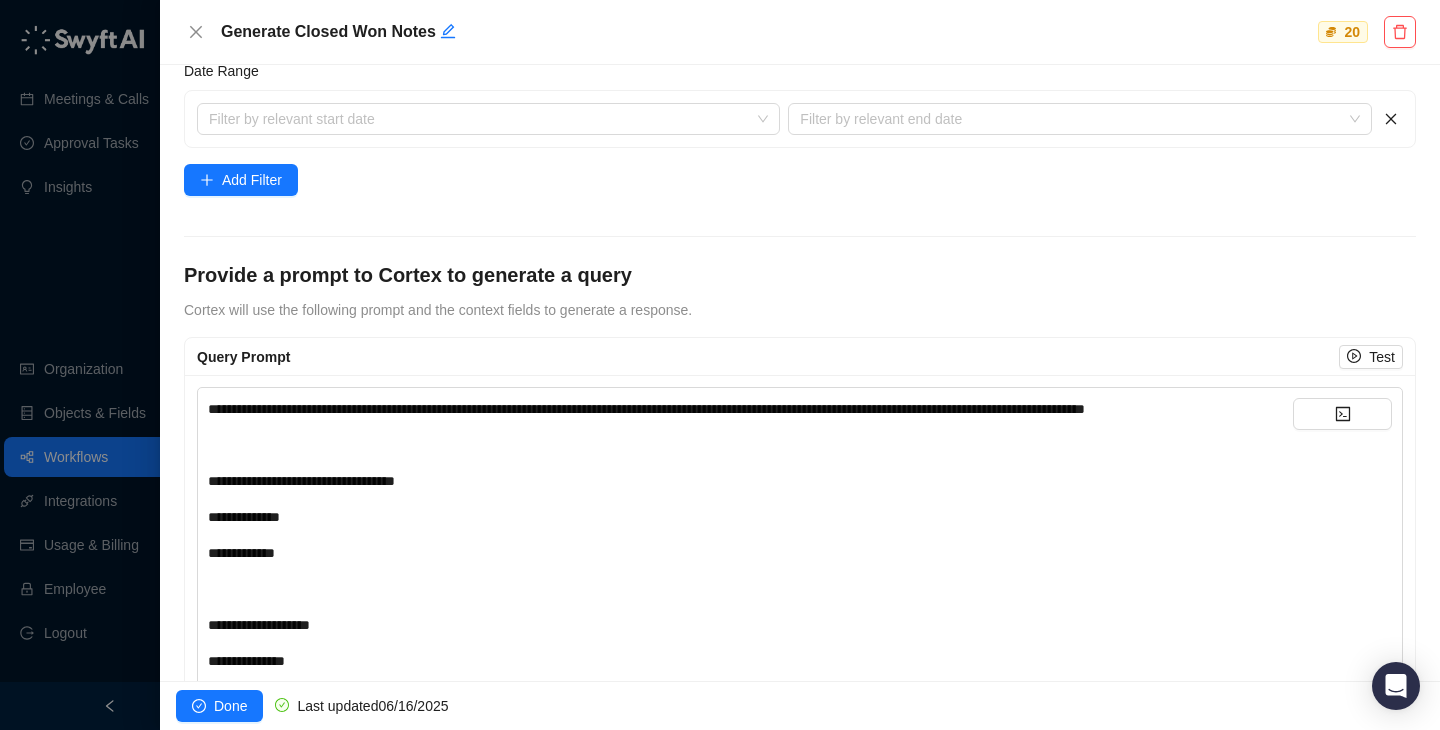 scroll, scrollTop: 646, scrollLeft: 0, axis: vertical 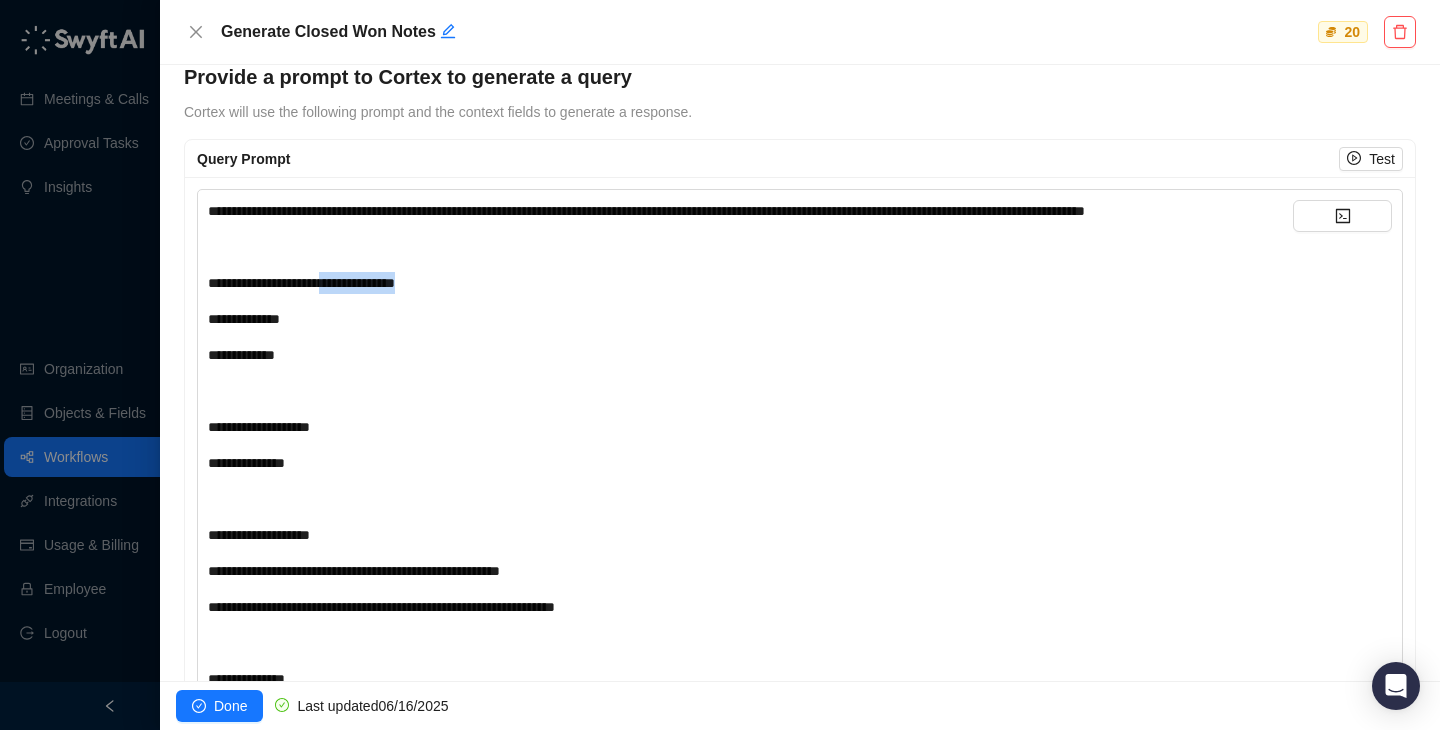drag, startPoint x: 360, startPoint y: 309, endPoint x: 551, endPoint y: 310, distance: 191.00262 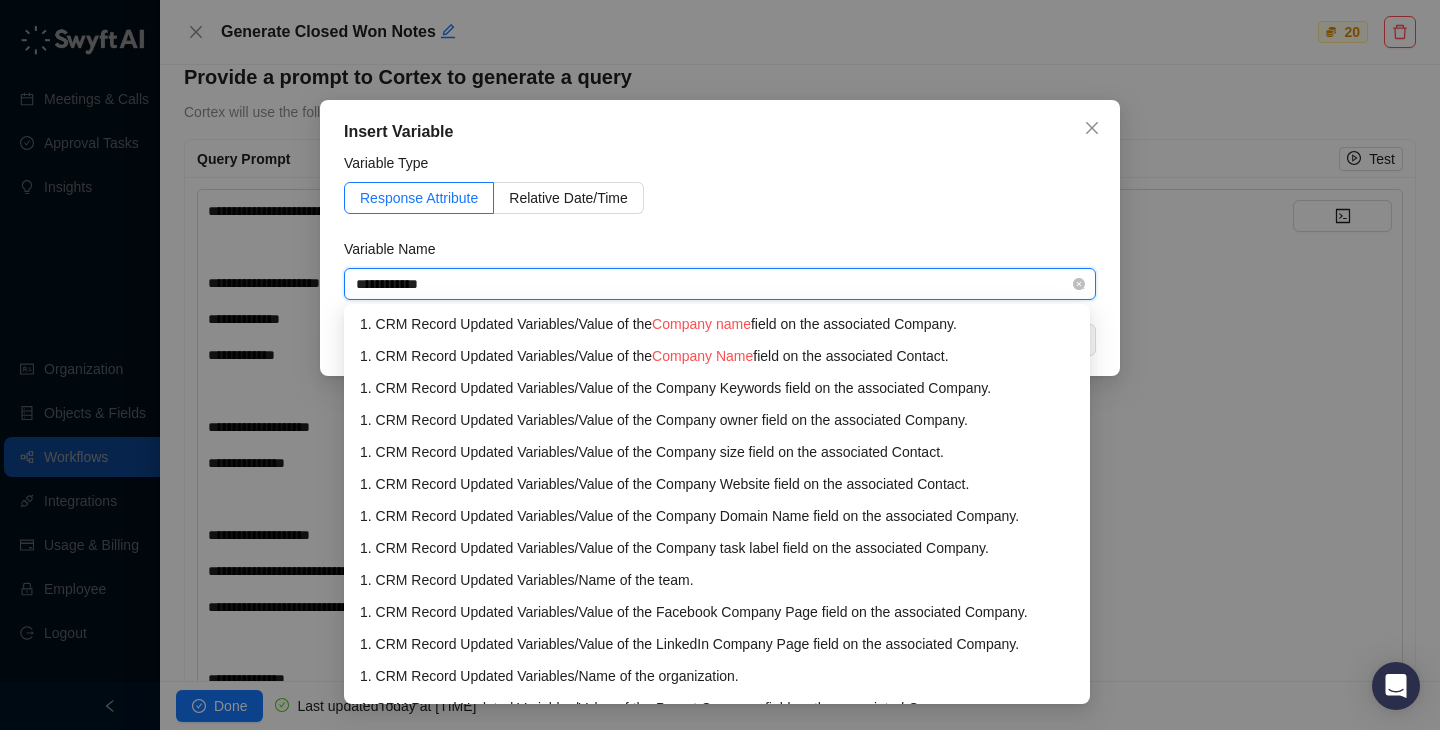 click on "**********" at bounding box center (714, 284) 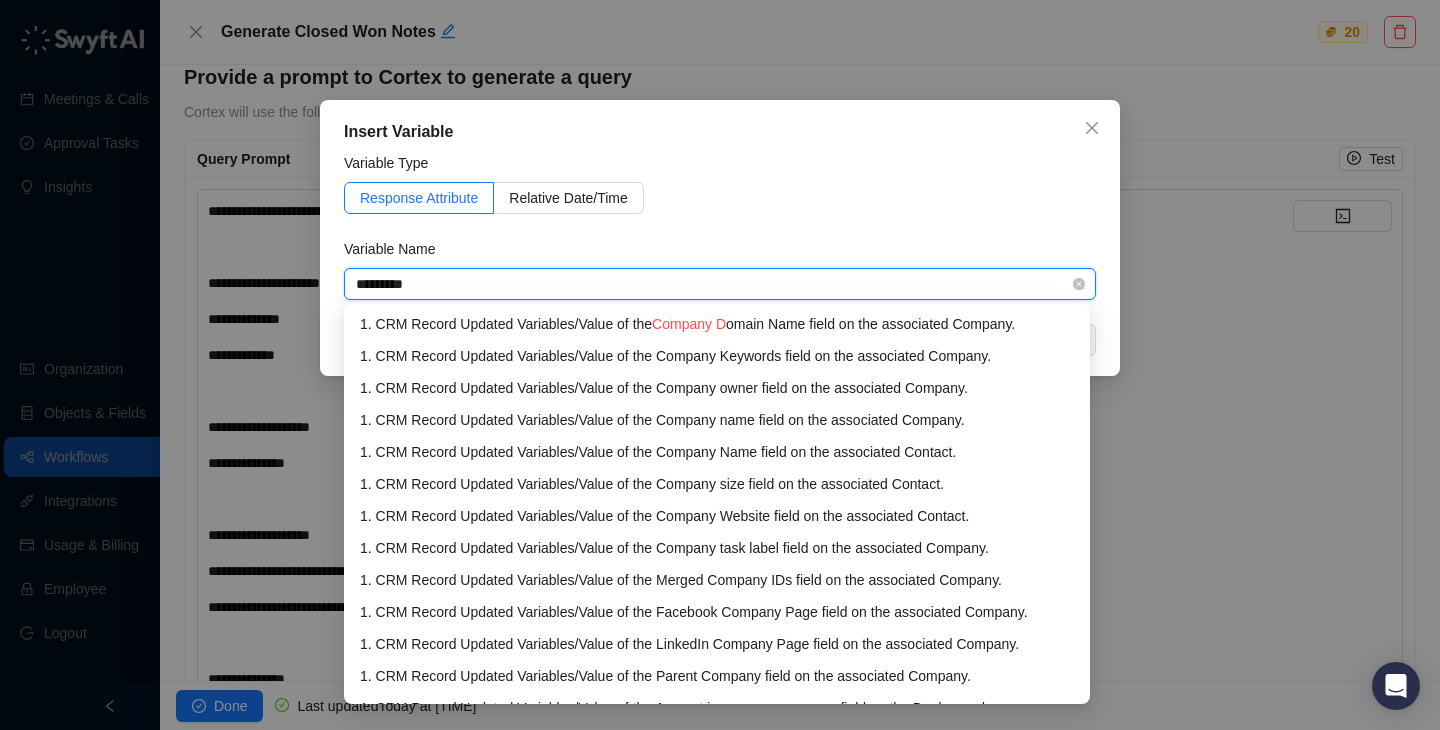 click on "*********" at bounding box center (714, 284) 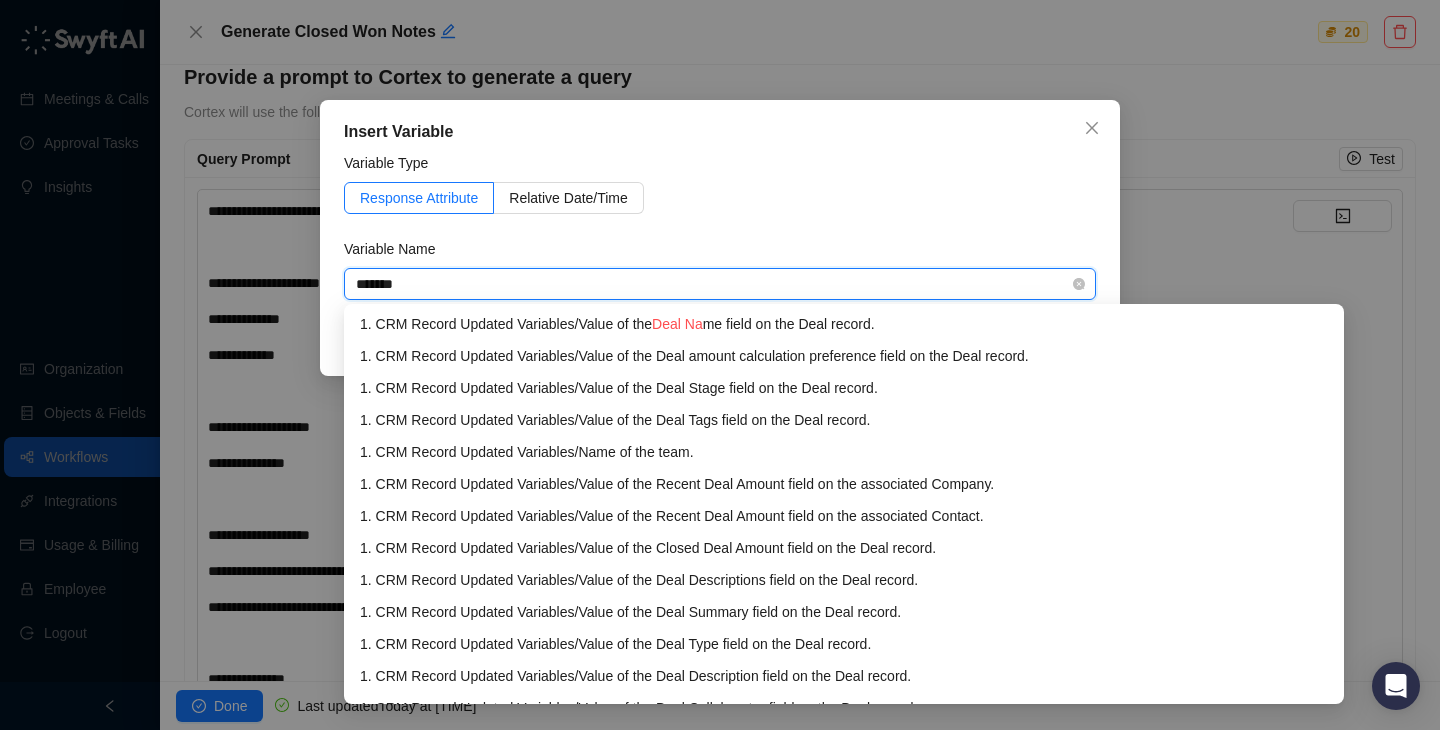type on "********" 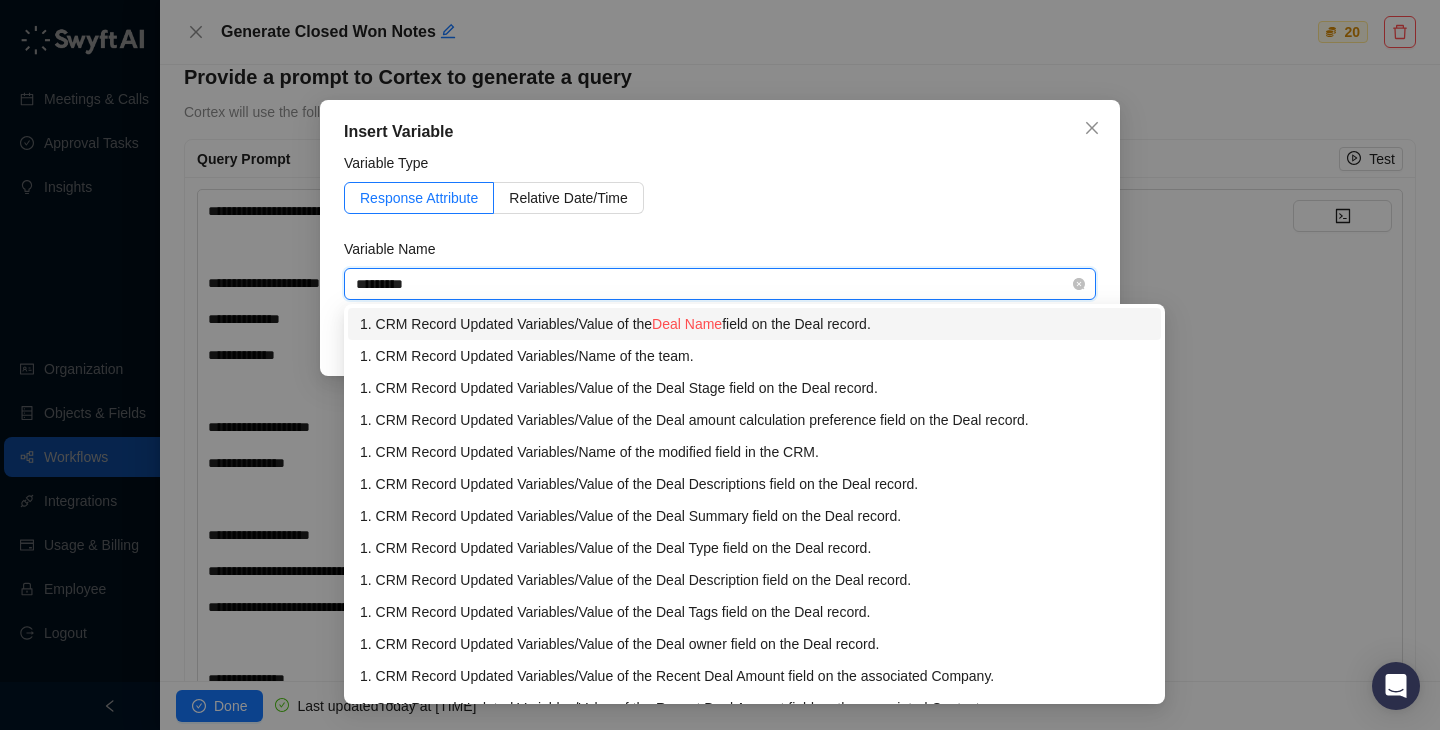 click on "1. CRM Record Updated Variables  /  Value of the  Deal Name  field on the Deal record." at bounding box center (754, 324) 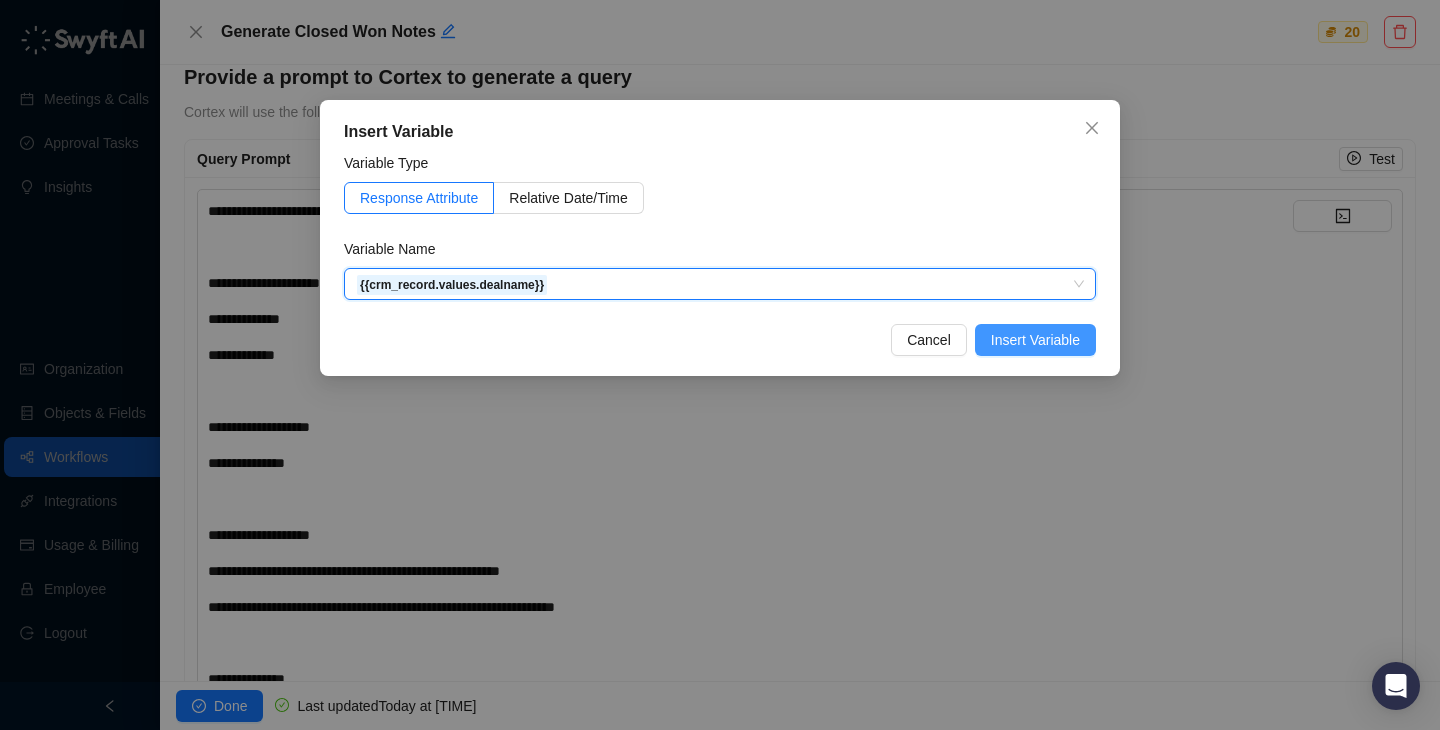 click on "Insert Variable" at bounding box center [1035, 340] 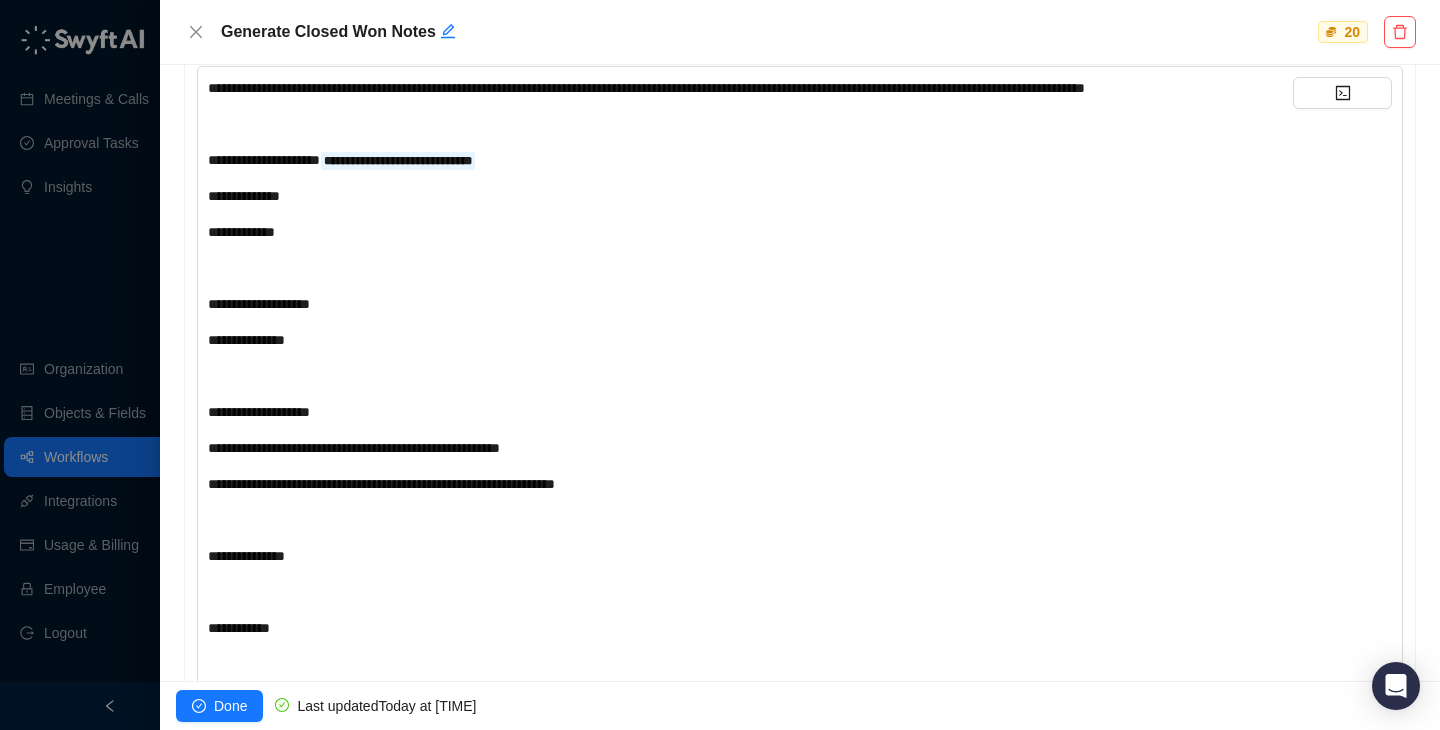 scroll, scrollTop: 777, scrollLeft: 0, axis: vertical 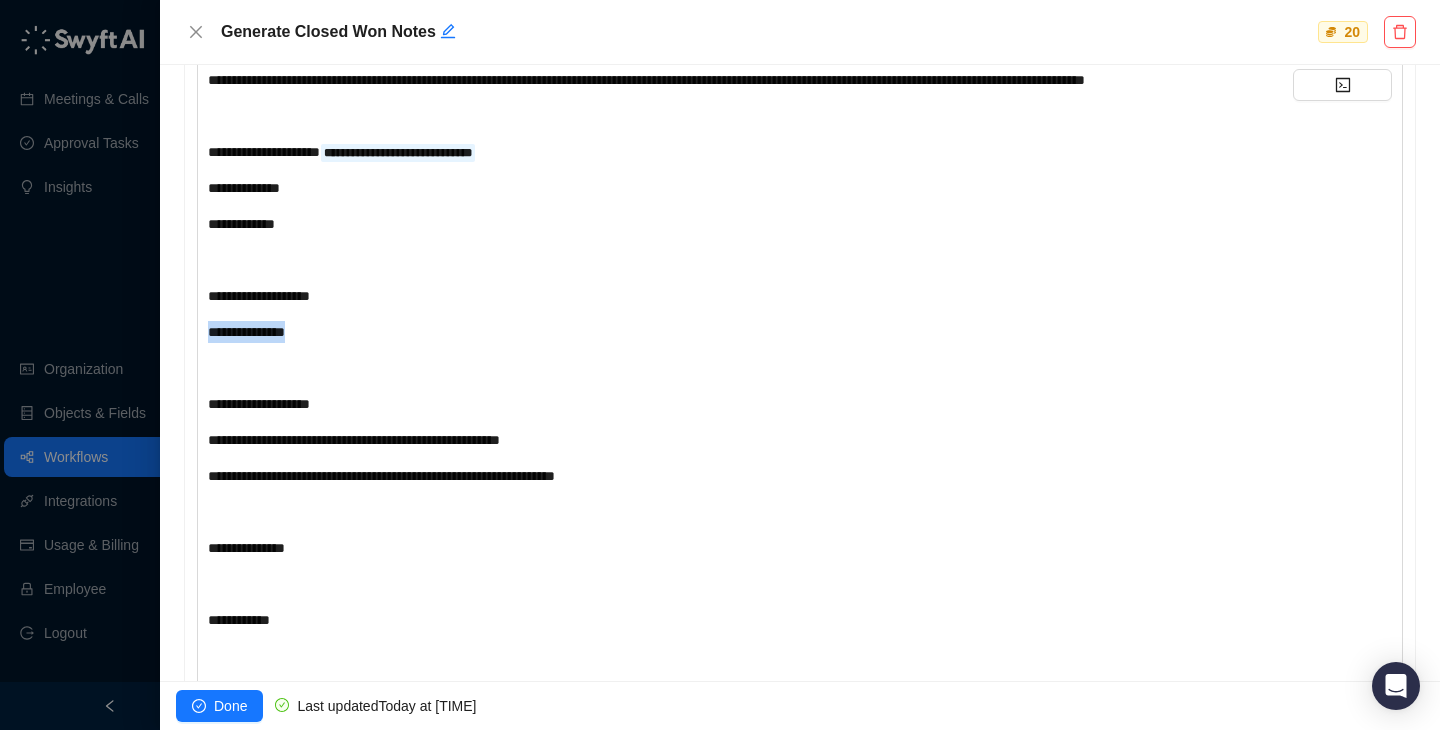 drag, startPoint x: 342, startPoint y: 361, endPoint x: 196, endPoint y: 362, distance: 146.00342 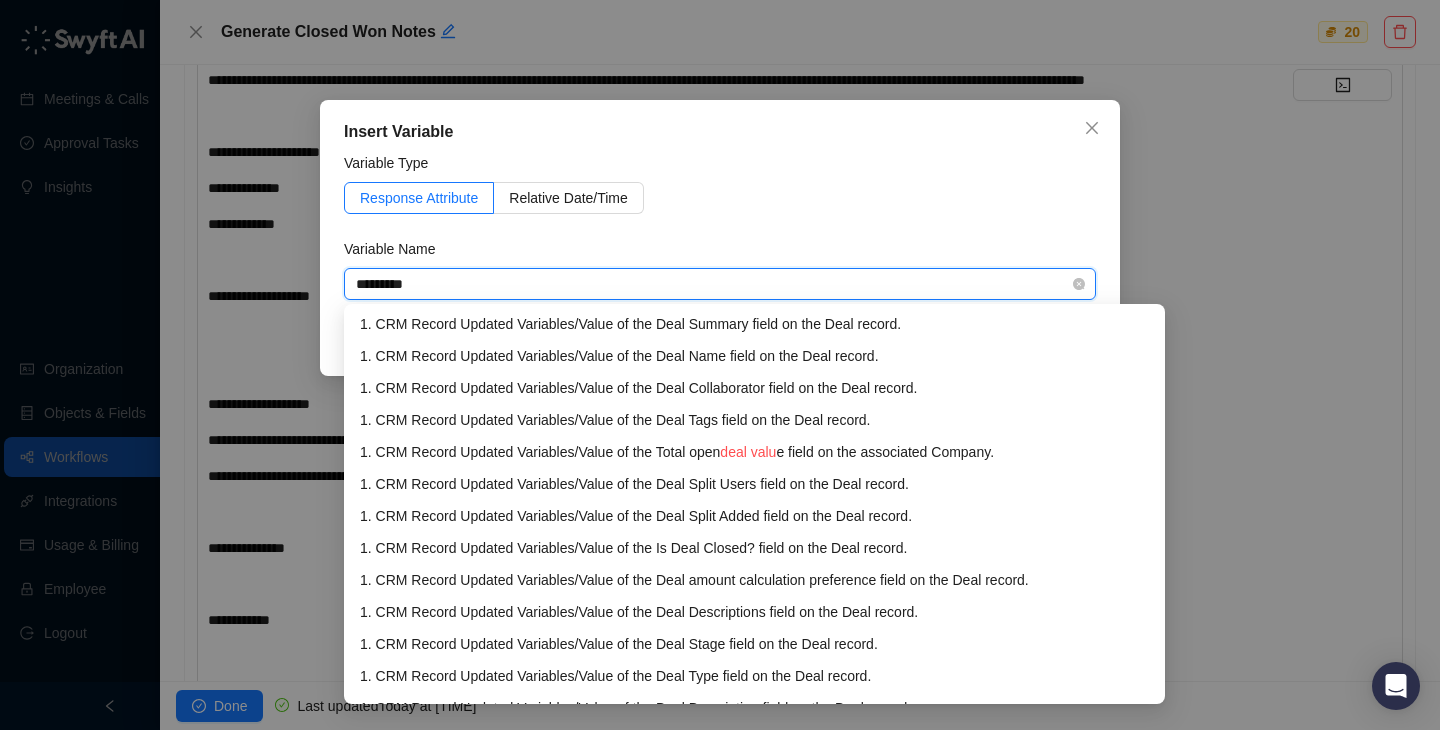 click on "*********" at bounding box center [714, 284] 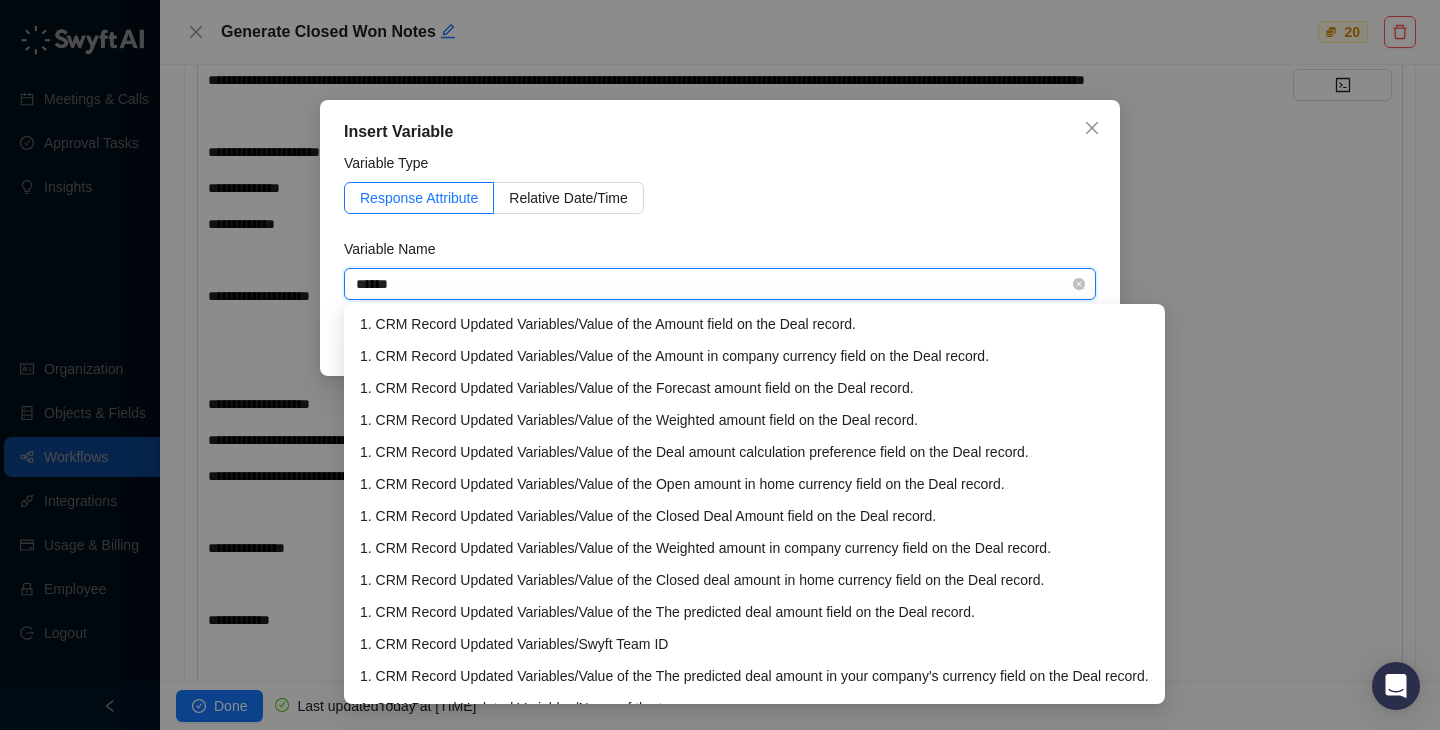 type on "*******" 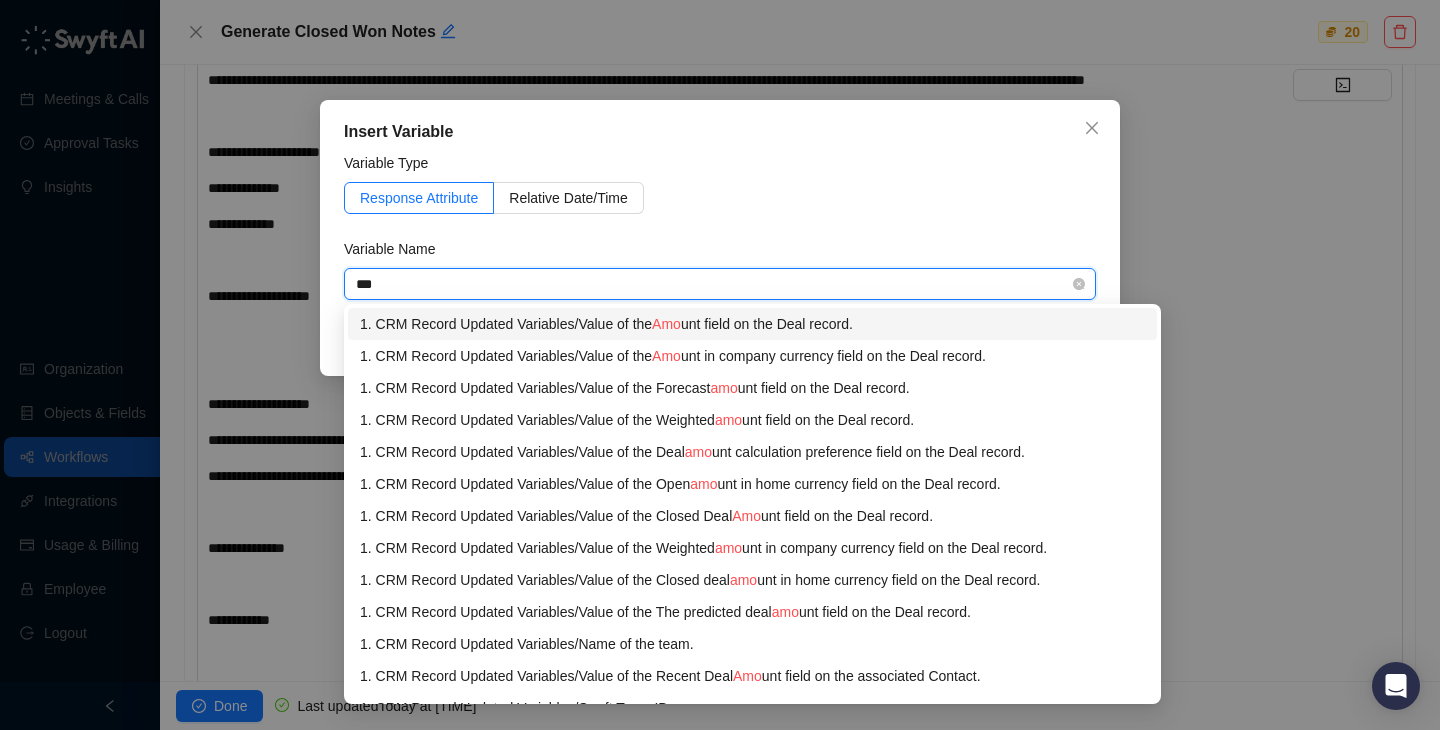 click on "Amo" at bounding box center (666, 324) 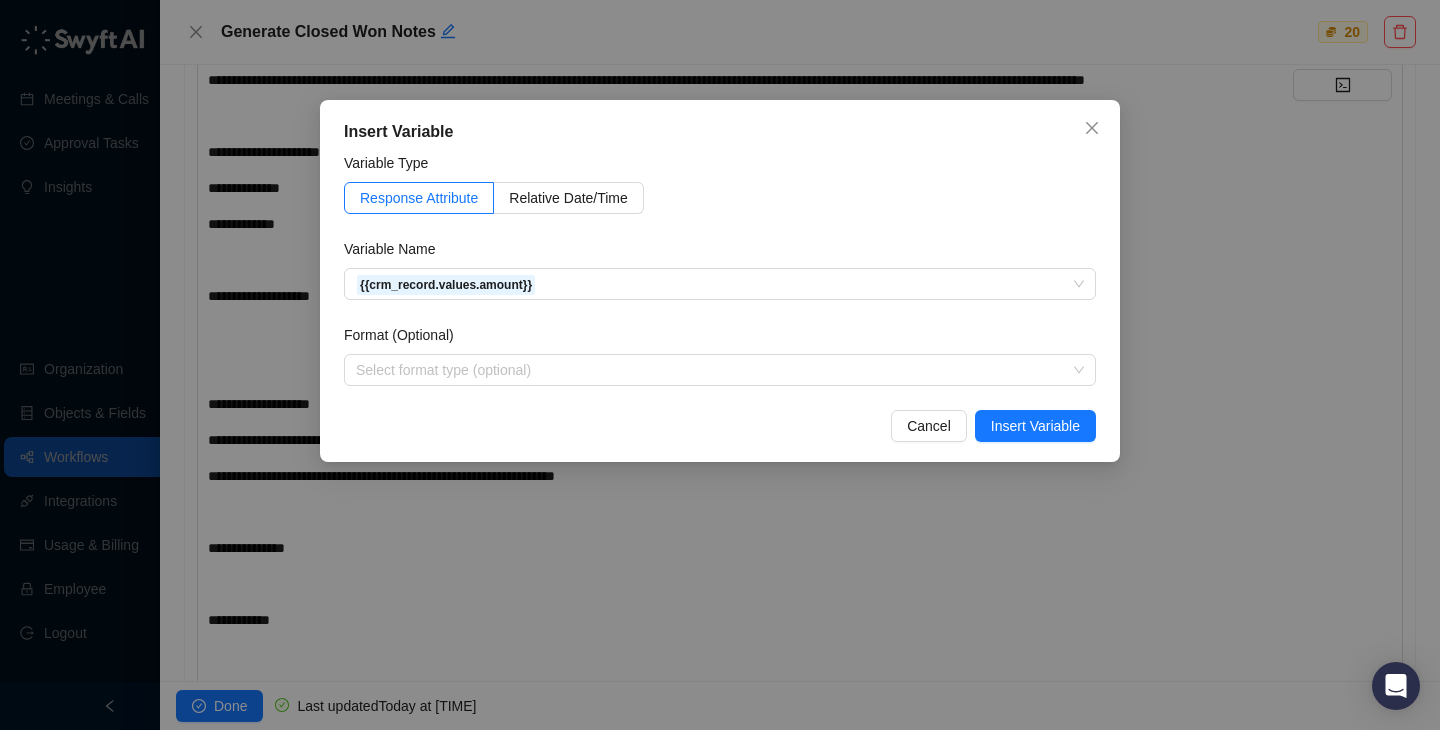 click on "Value of the IP Zipco" at bounding box center (720, 281) 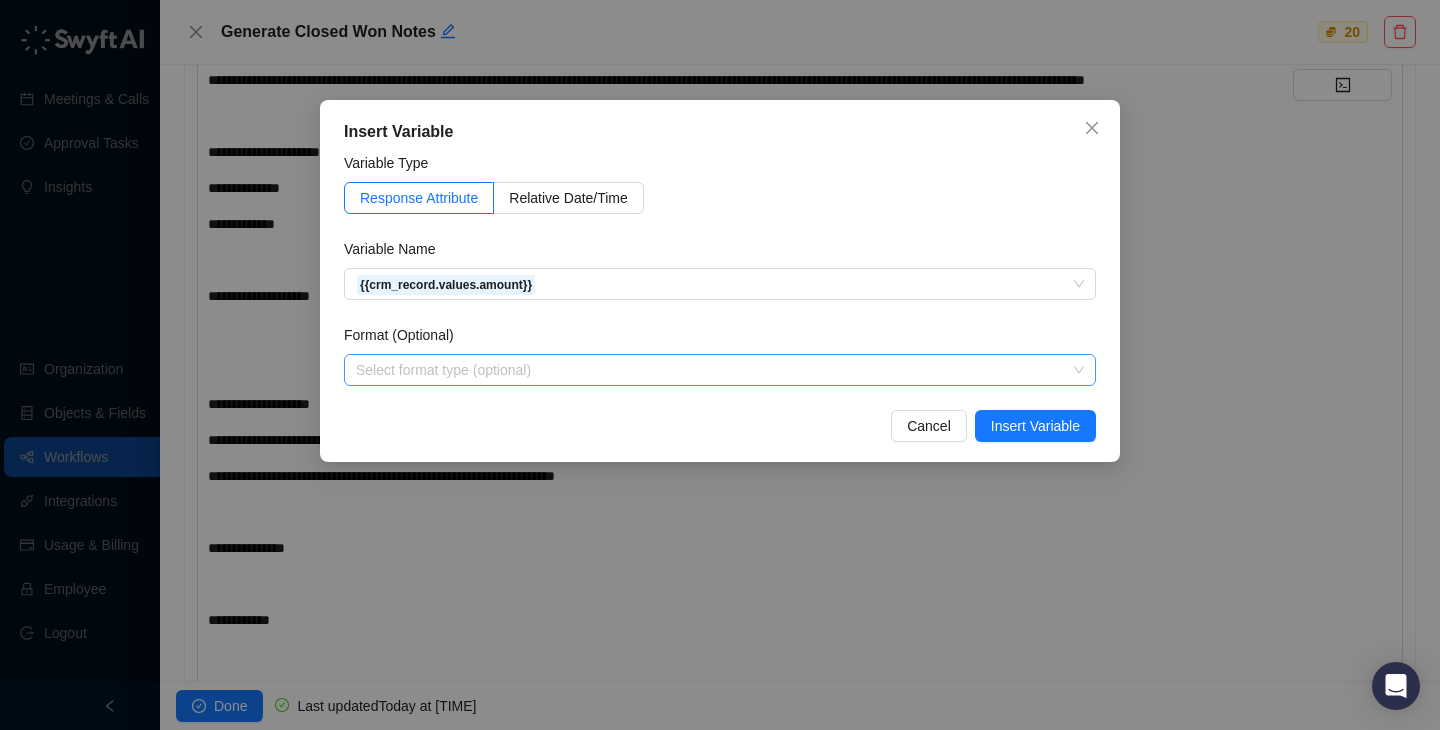 click at bounding box center [714, 370] 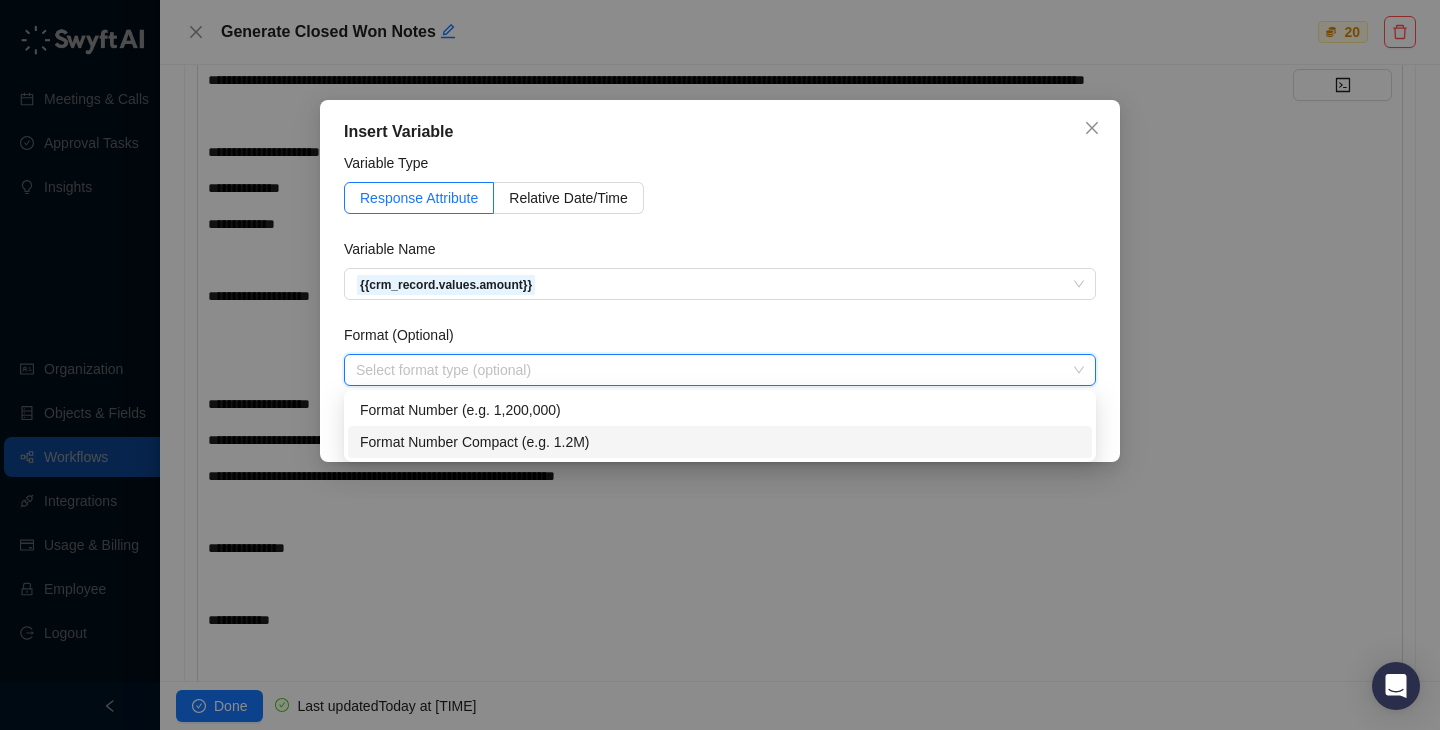 click on "Format Number Compact (e.g. 1.2M)" at bounding box center (720, 442) 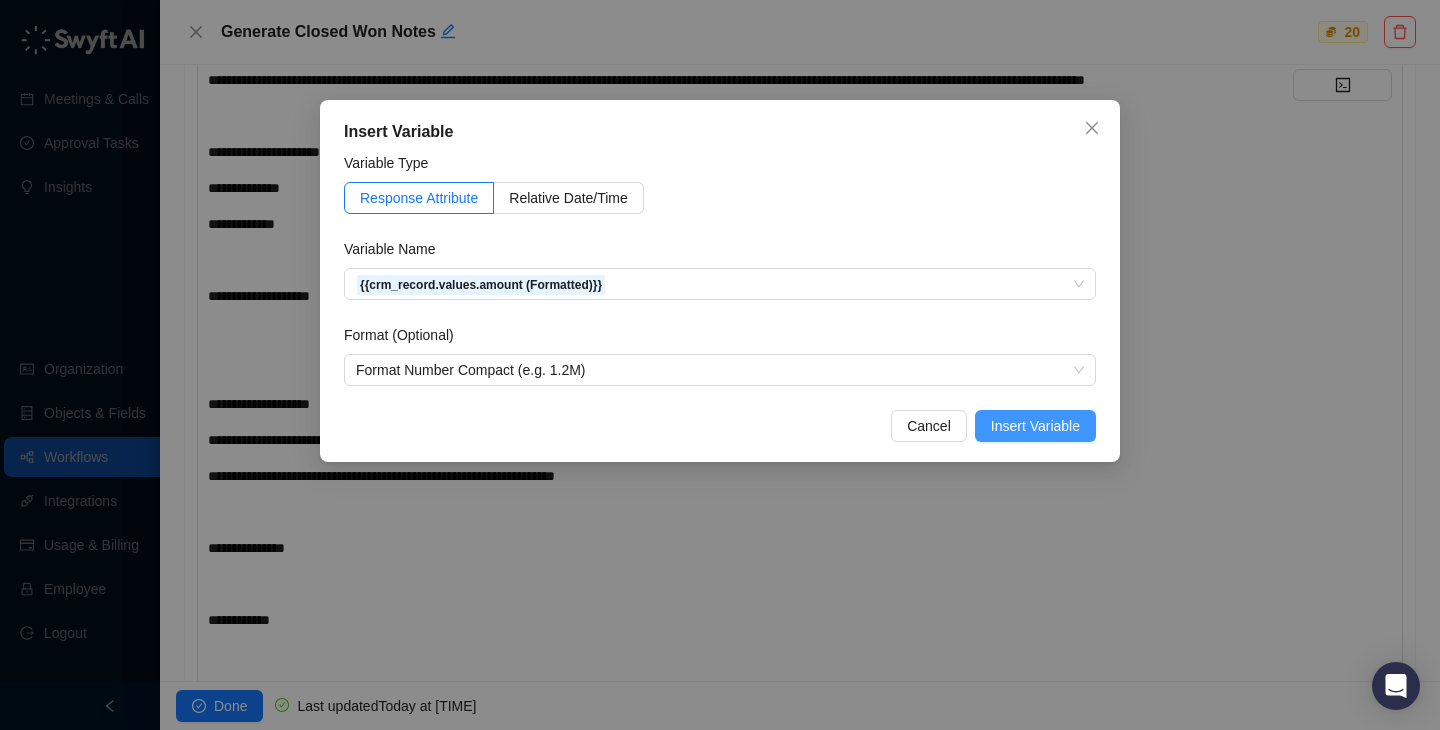 click on "Insert Variable" at bounding box center [1035, 426] 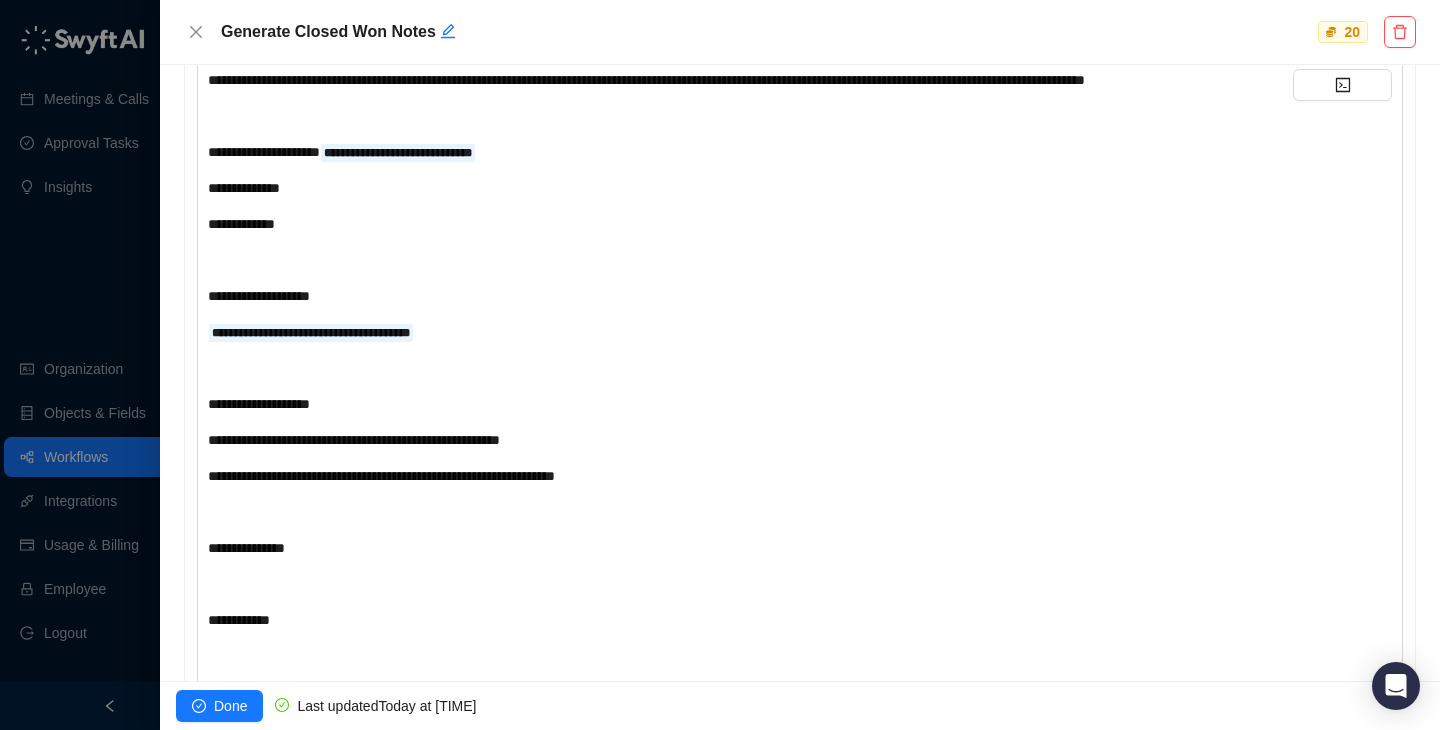click on "**********" at bounding box center (750, 296) 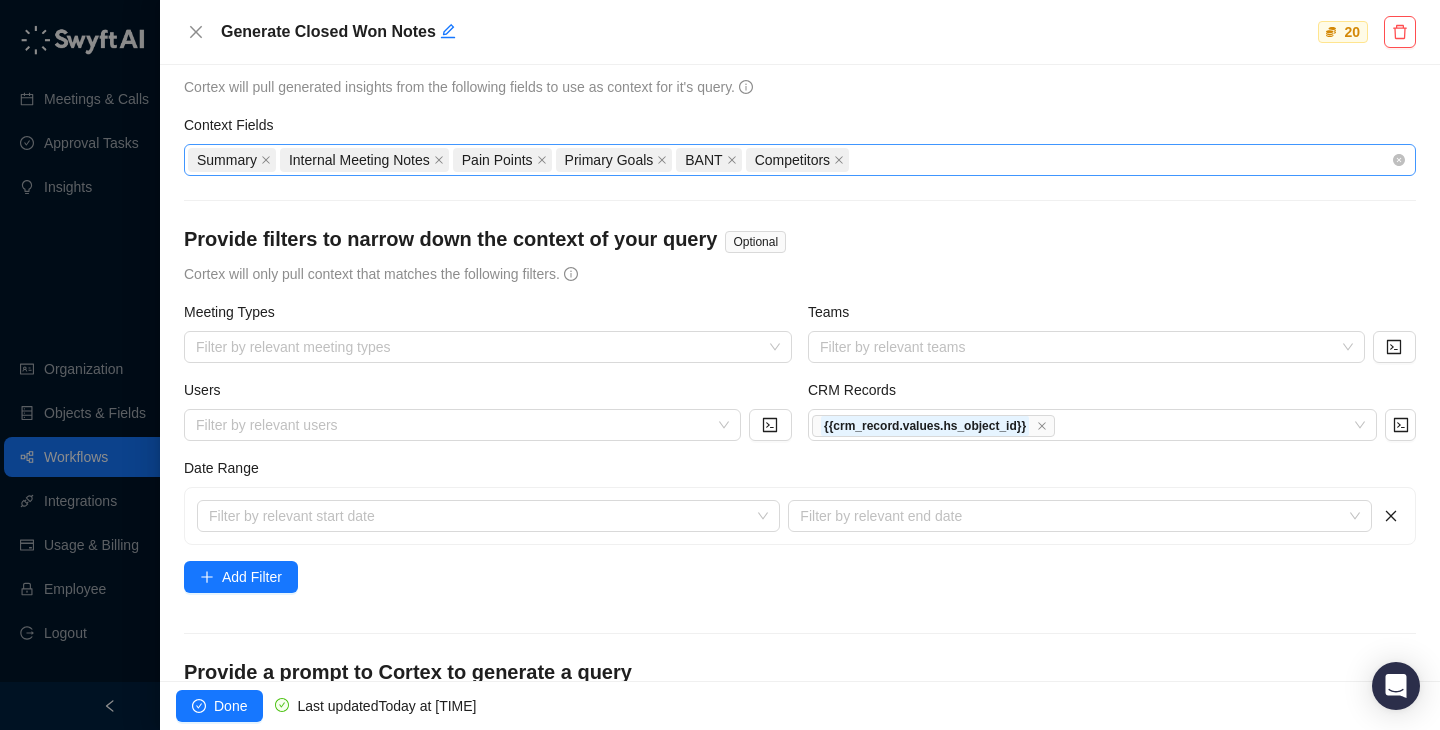 scroll, scrollTop: 0, scrollLeft: 0, axis: both 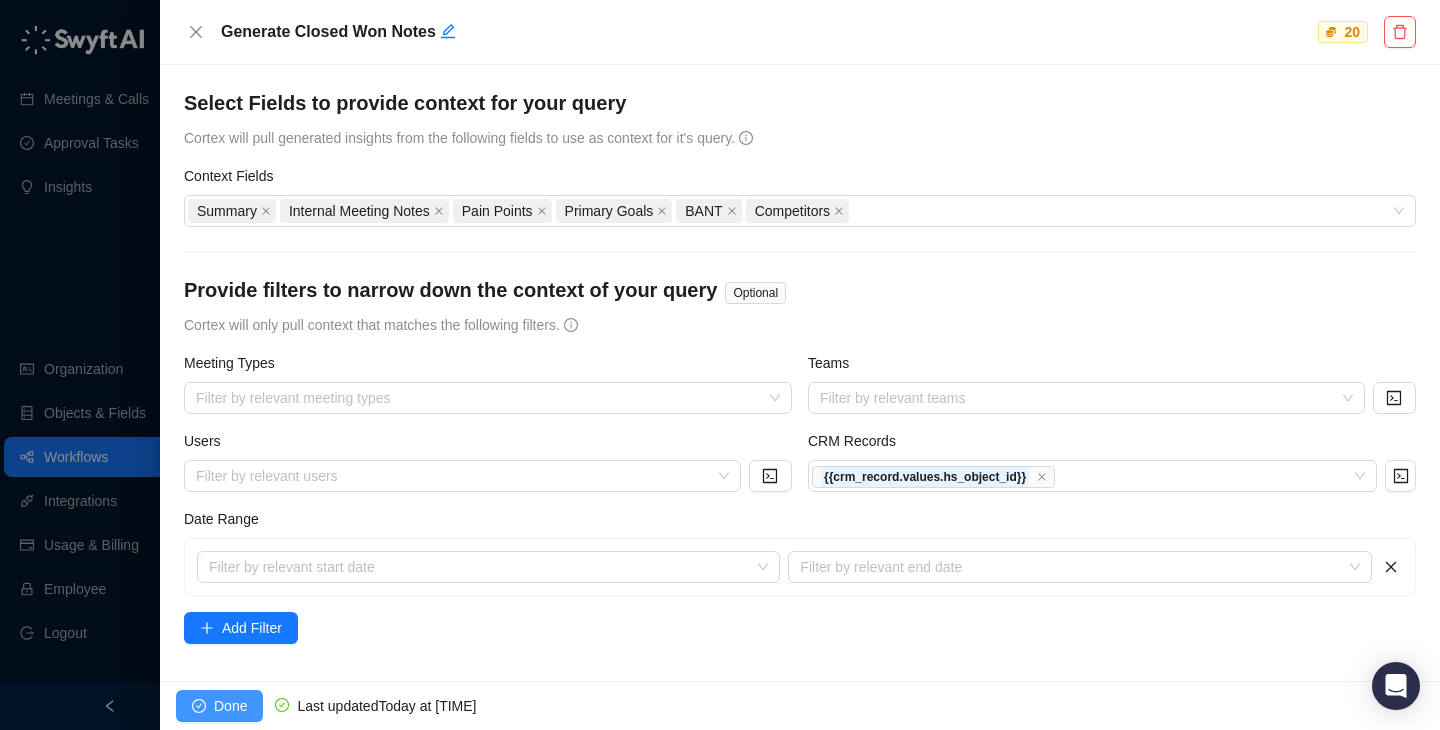 click on "Done" at bounding box center (230, 706) 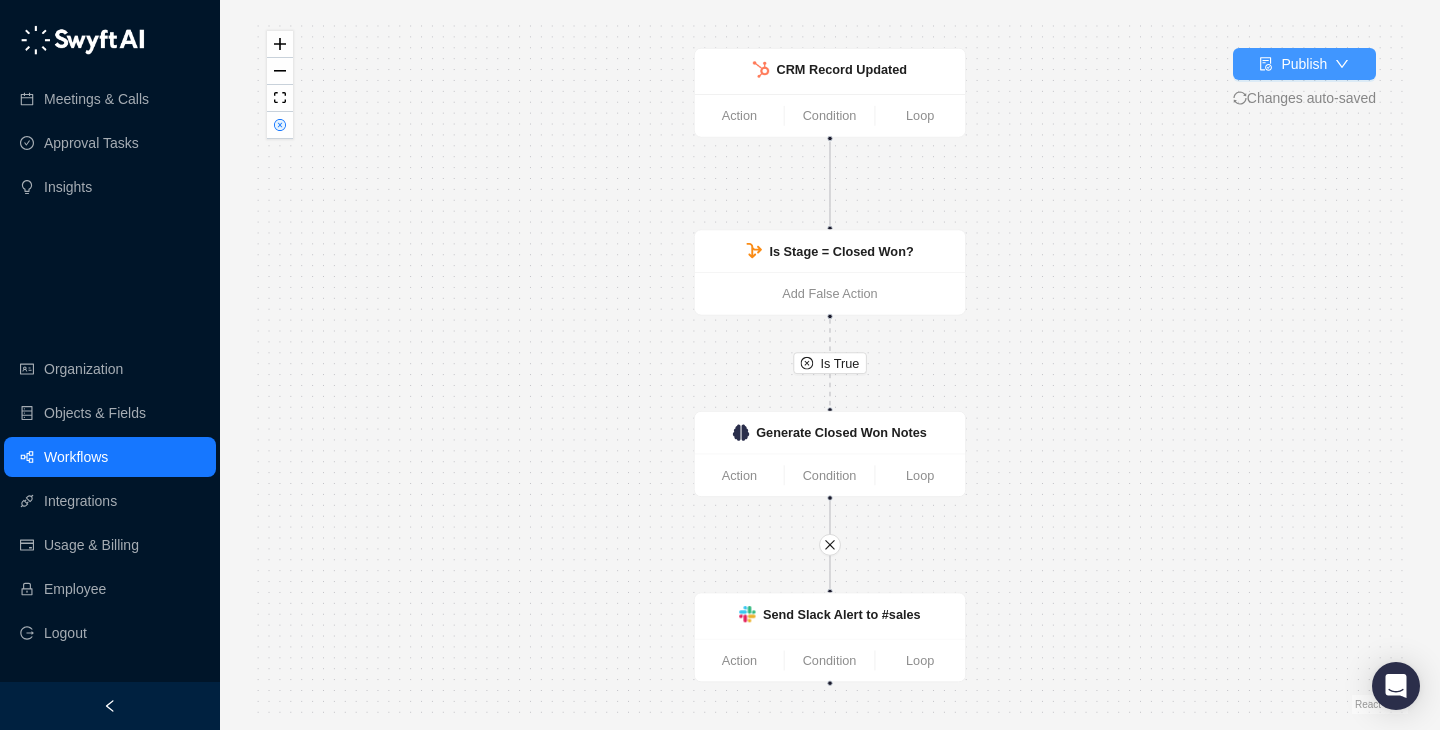 click on "Publish" at bounding box center (1304, 64) 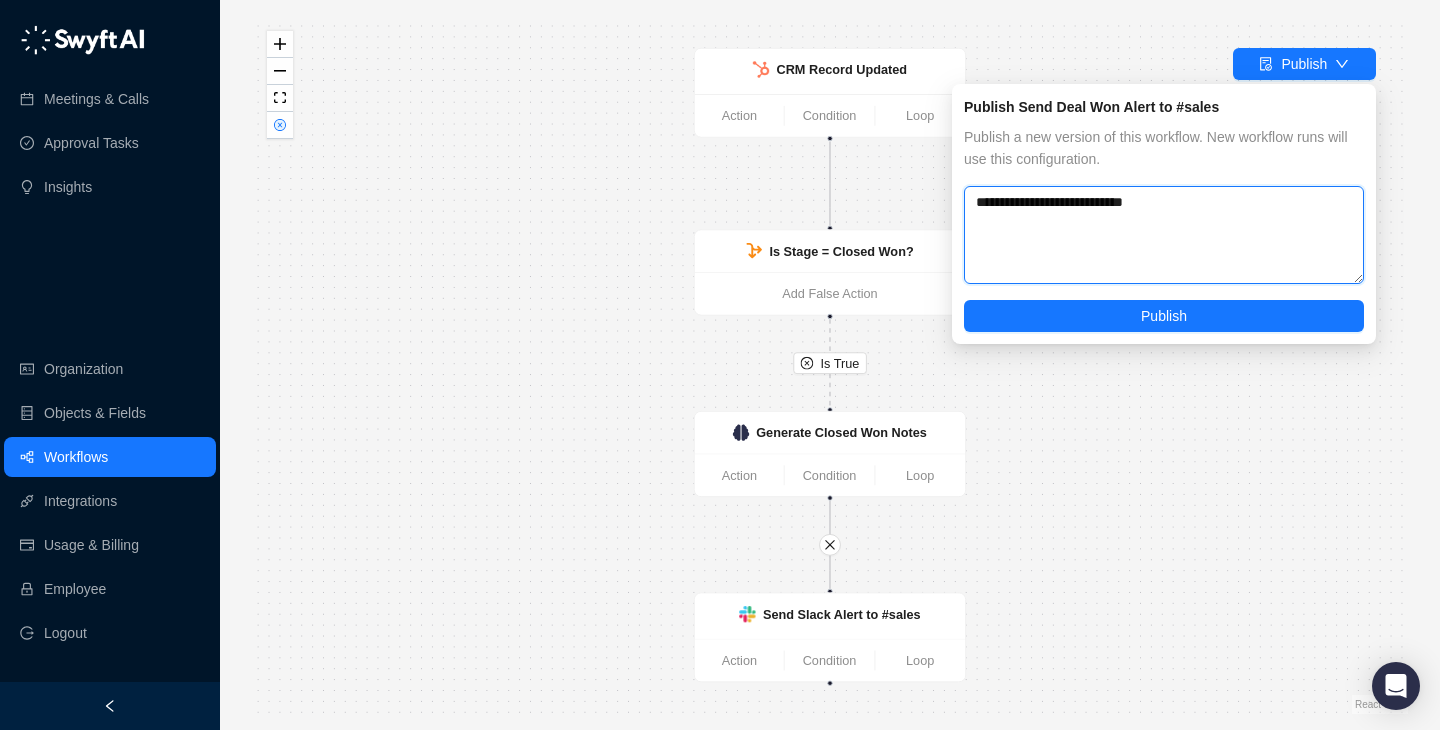 click on "**********" at bounding box center [1164, 235] 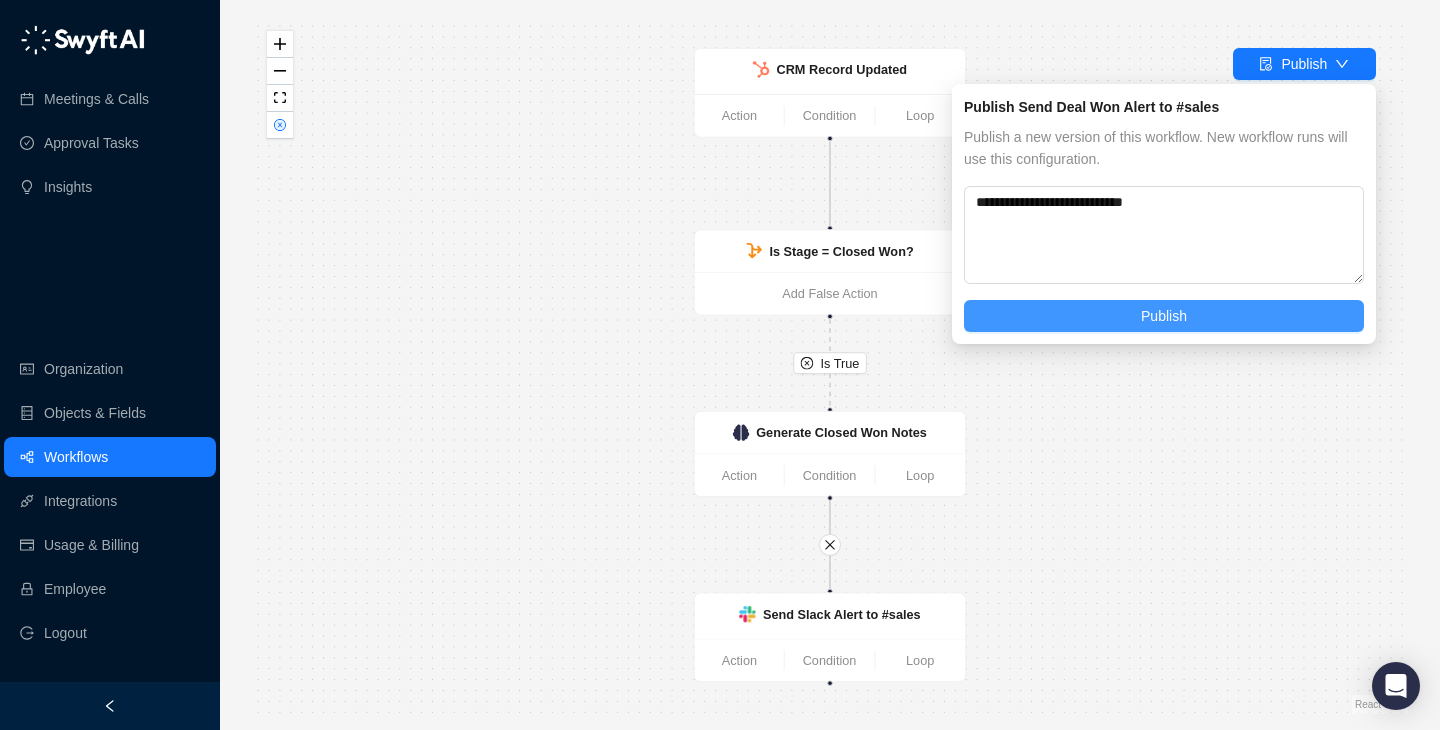 click on "Publish" at bounding box center (1164, 316) 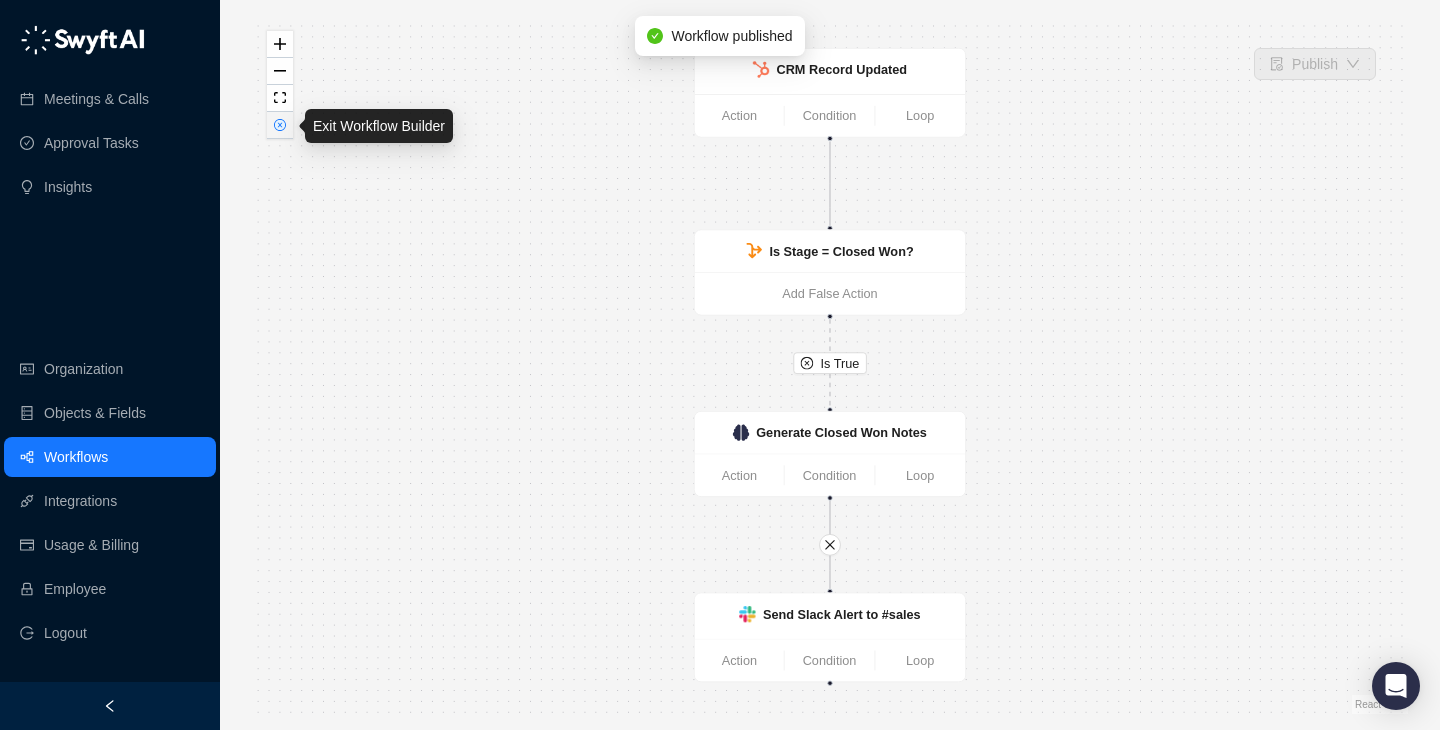 click at bounding box center (280, 125) 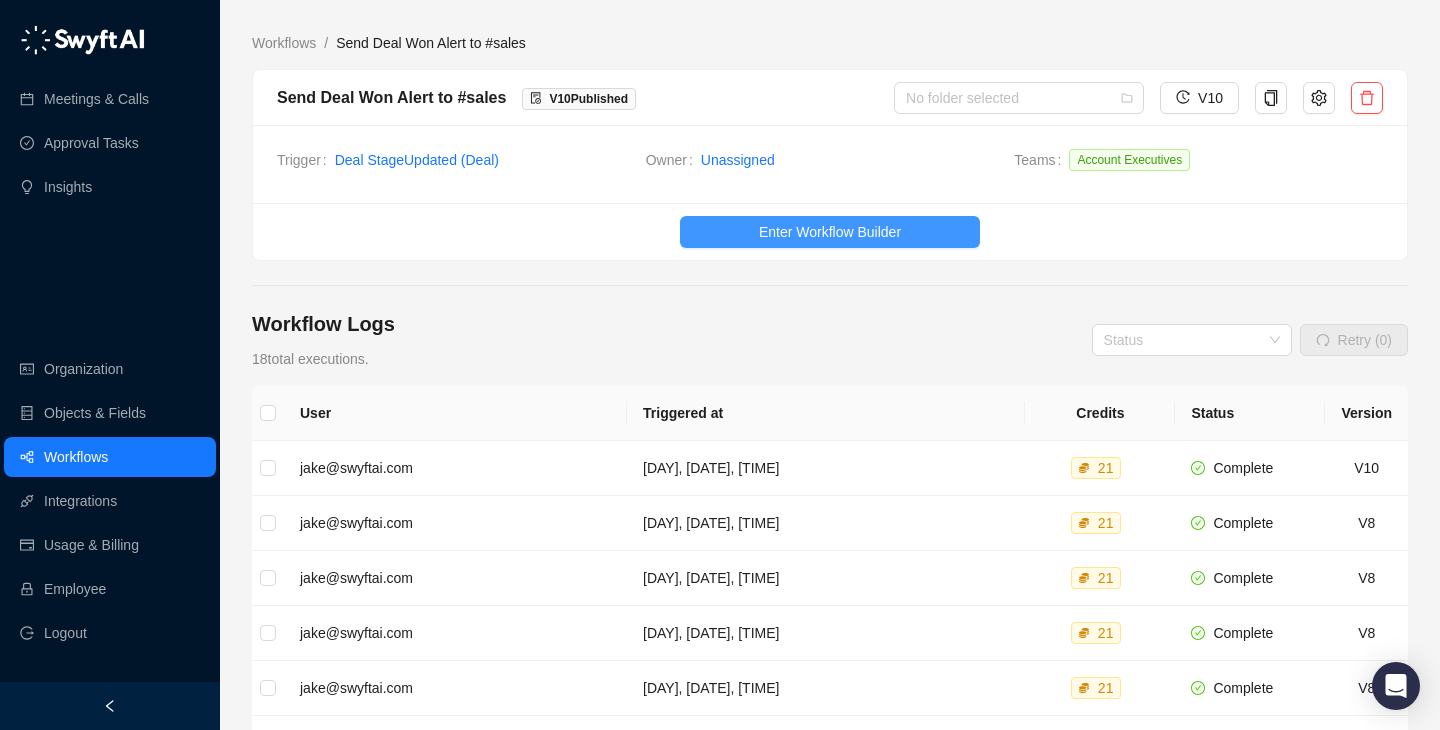click on "Enter Workflow Builder" at bounding box center [830, 232] 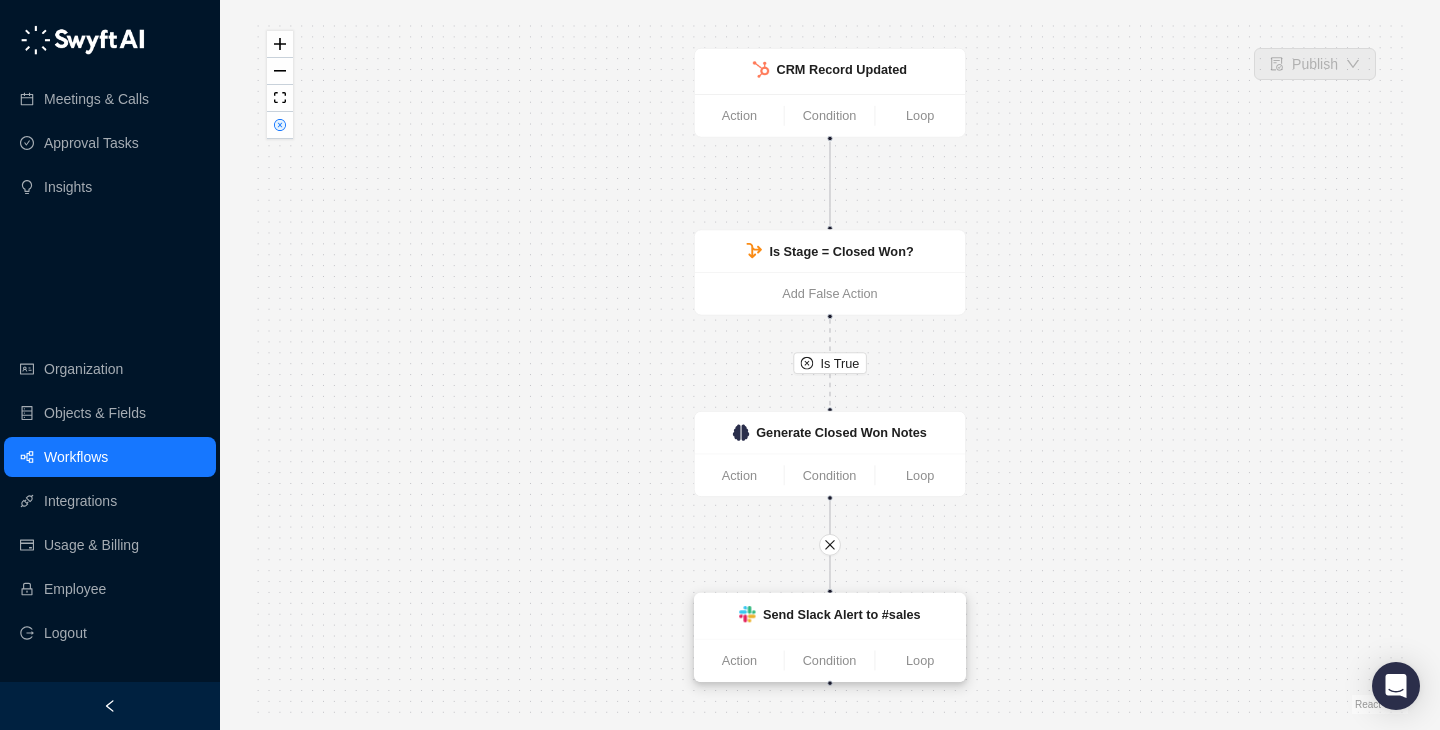 click on "Send Slack Alert to #sales" at bounding box center [842, 614] 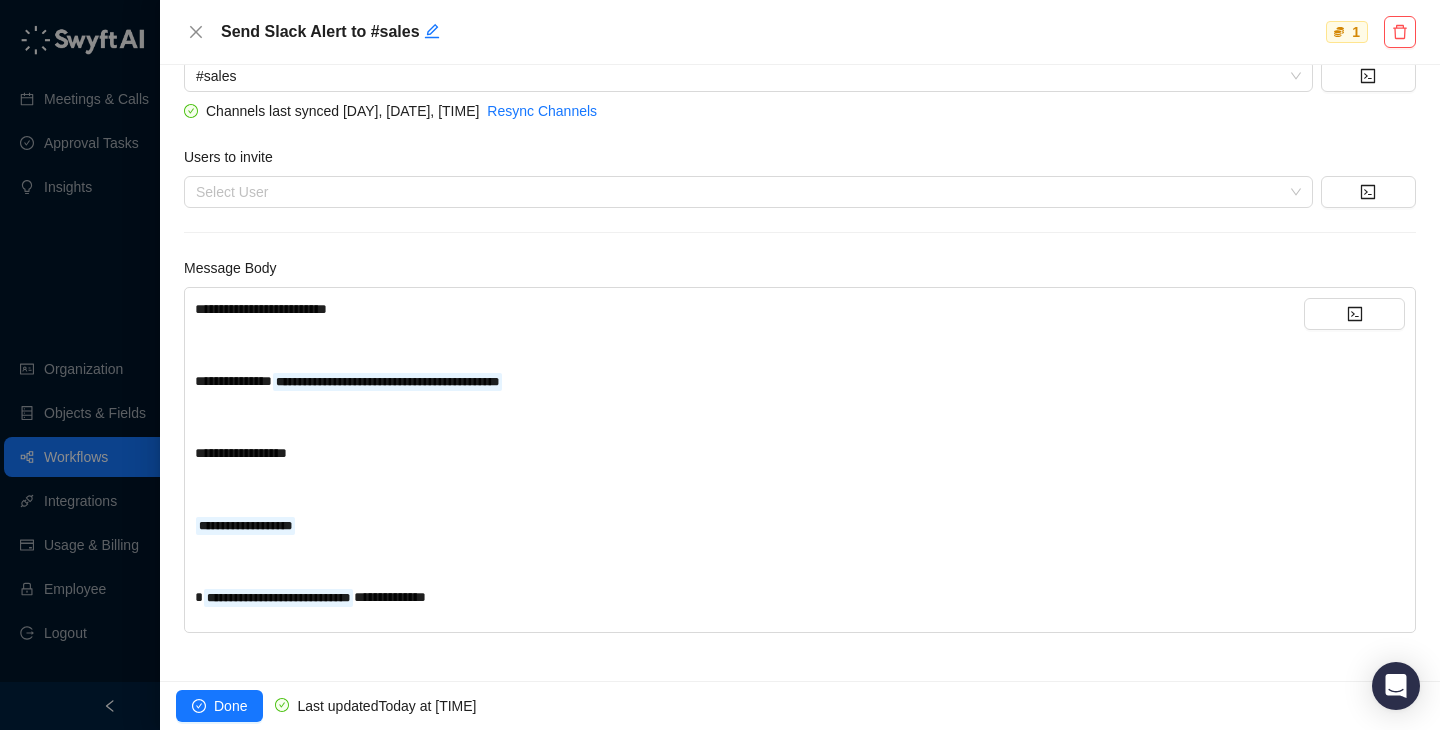 scroll, scrollTop: 219, scrollLeft: 0, axis: vertical 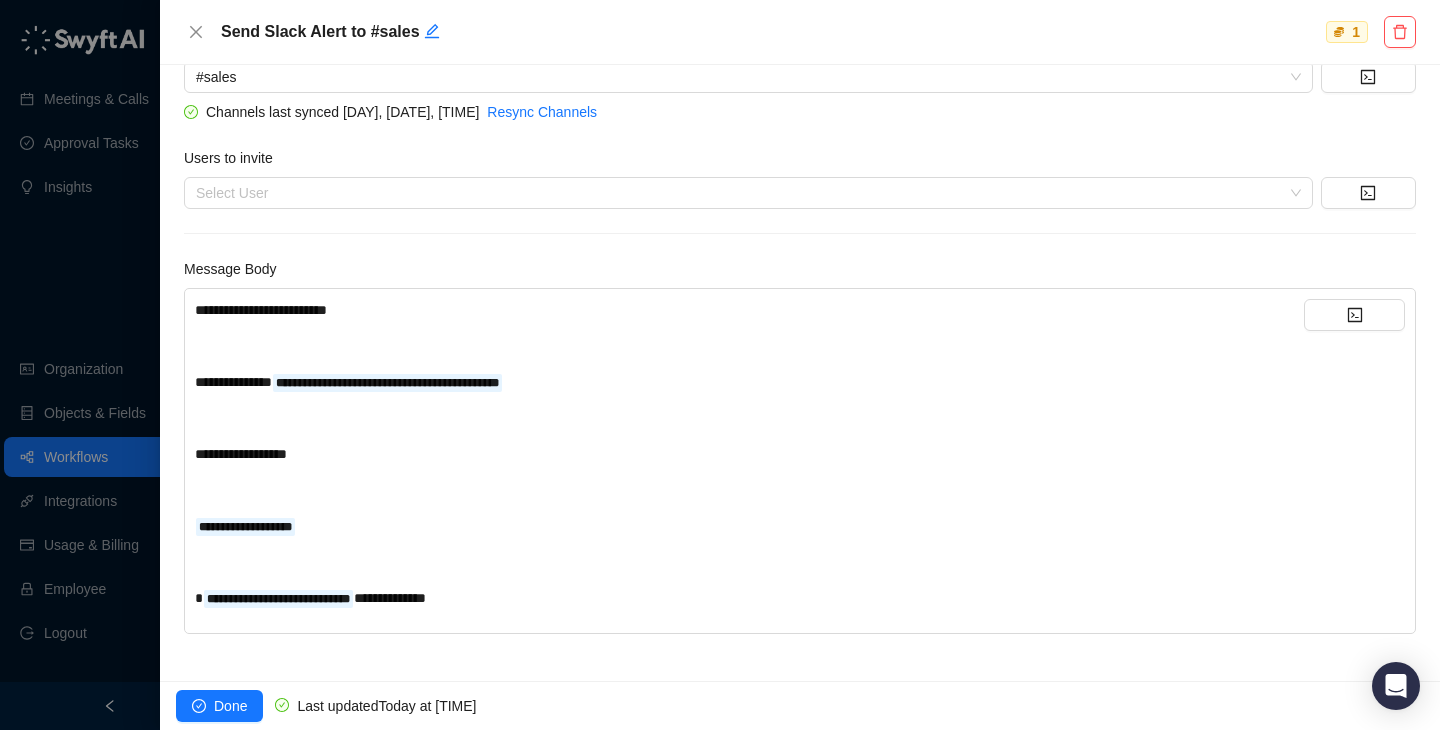 click at bounding box center (720, 365) 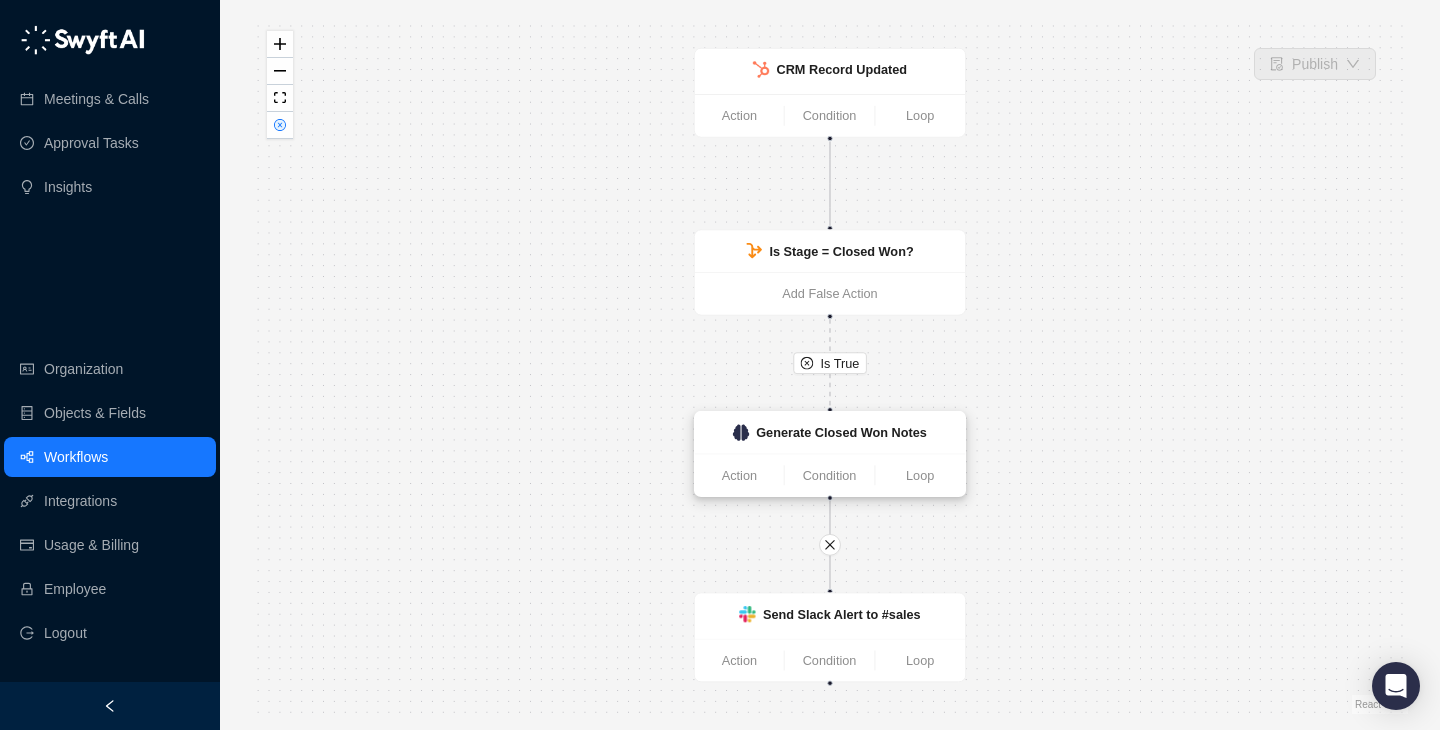 click on "Generate Closed Won Notes" at bounding box center (841, 432) 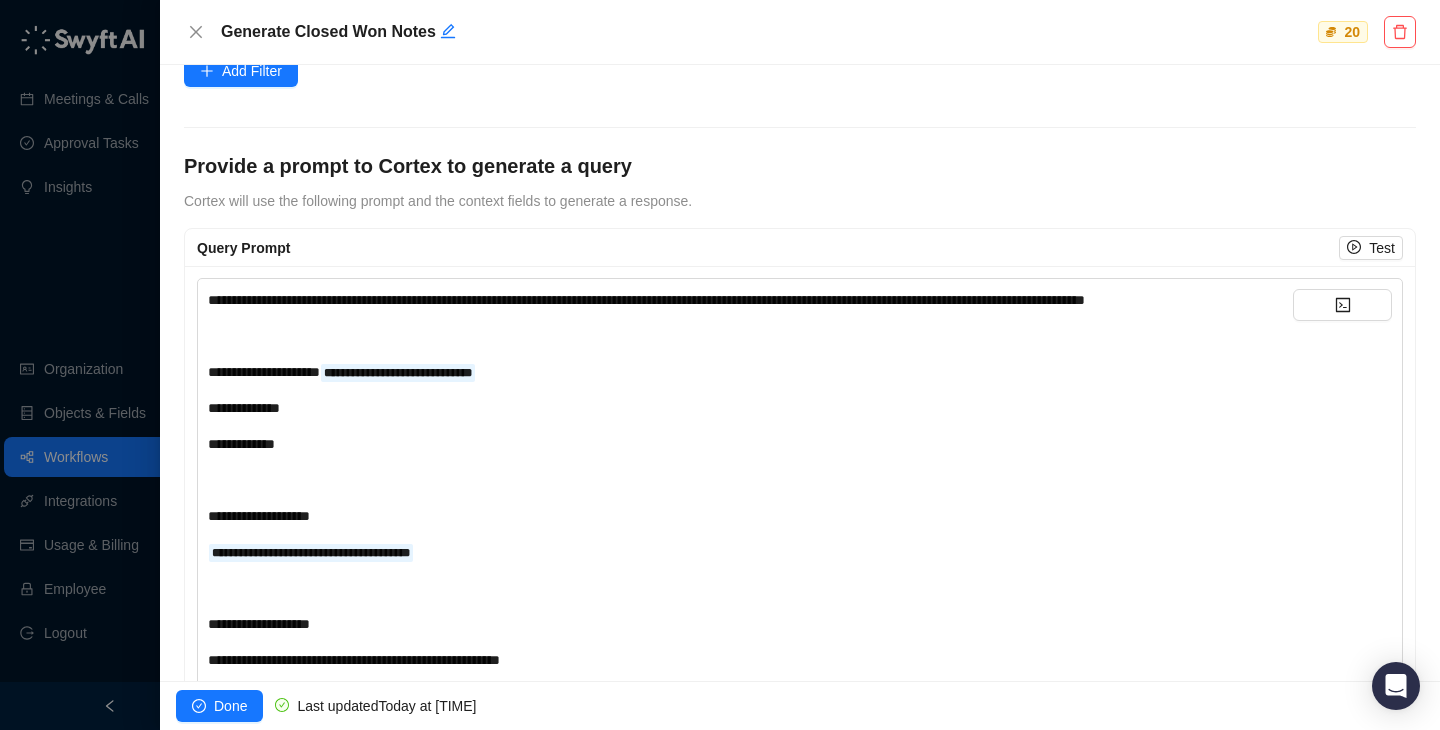 scroll, scrollTop: 733, scrollLeft: 0, axis: vertical 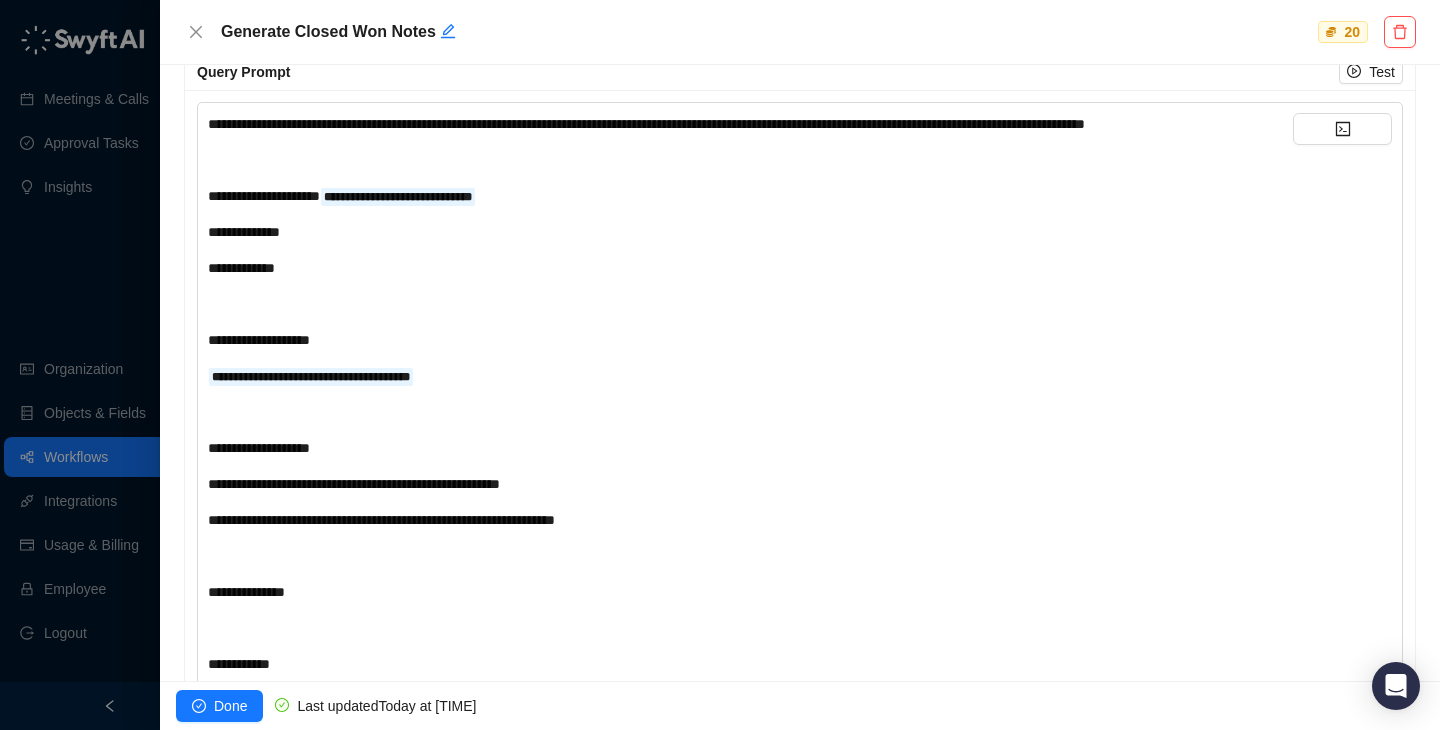 click on "**********" at bounding box center (750, 376) 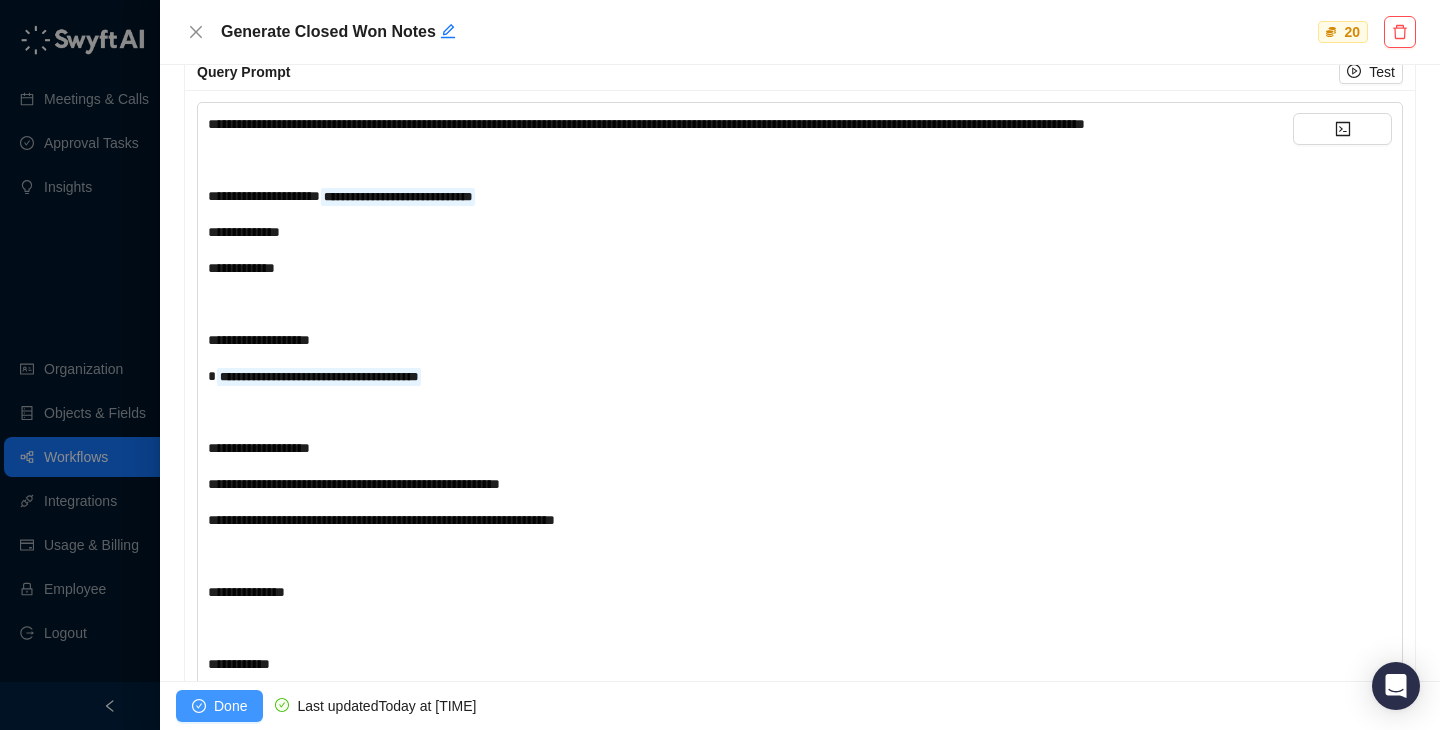 click on "Done" at bounding box center [230, 706] 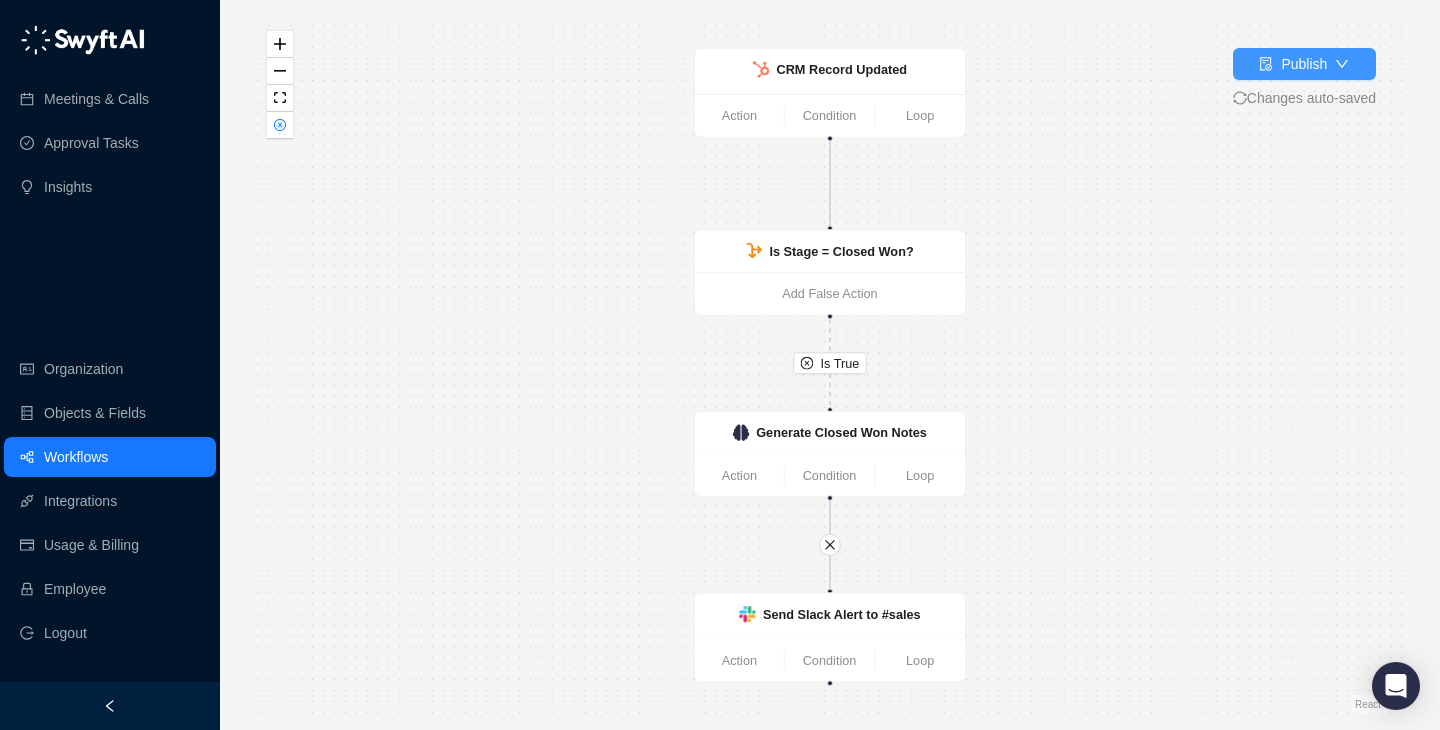 click on "Publish" at bounding box center (1304, 64) 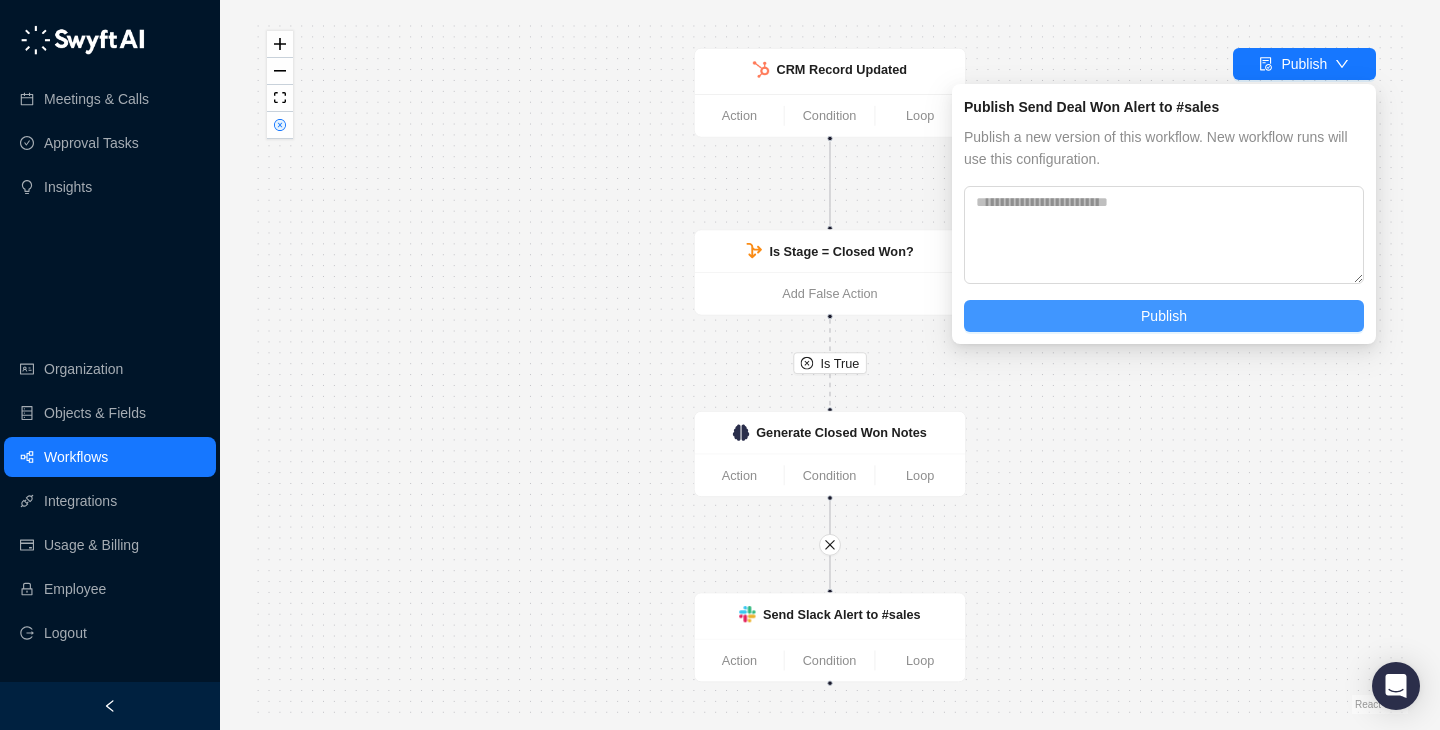 click on "Publish" at bounding box center (1164, 316) 